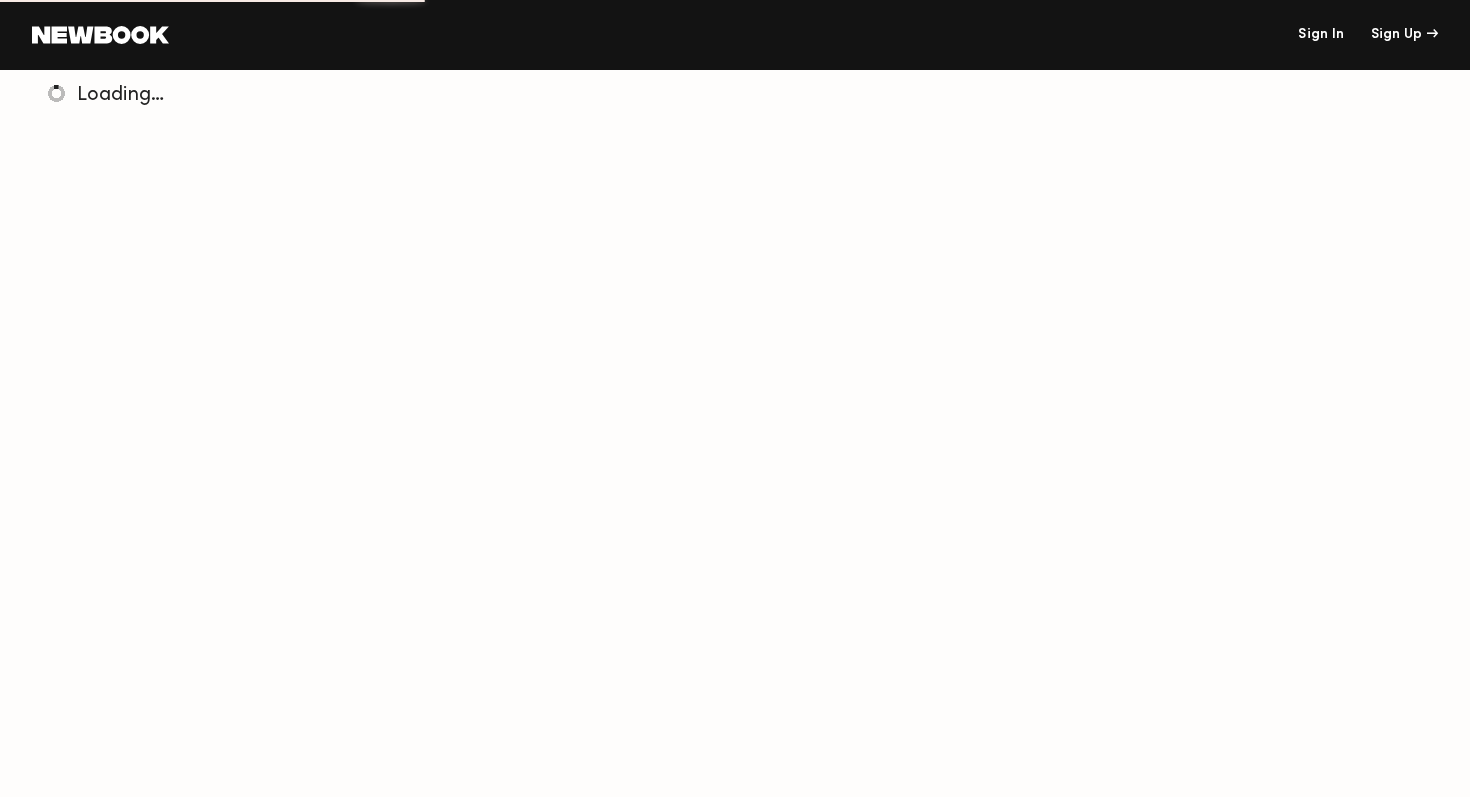 scroll, scrollTop: 0, scrollLeft: 0, axis: both 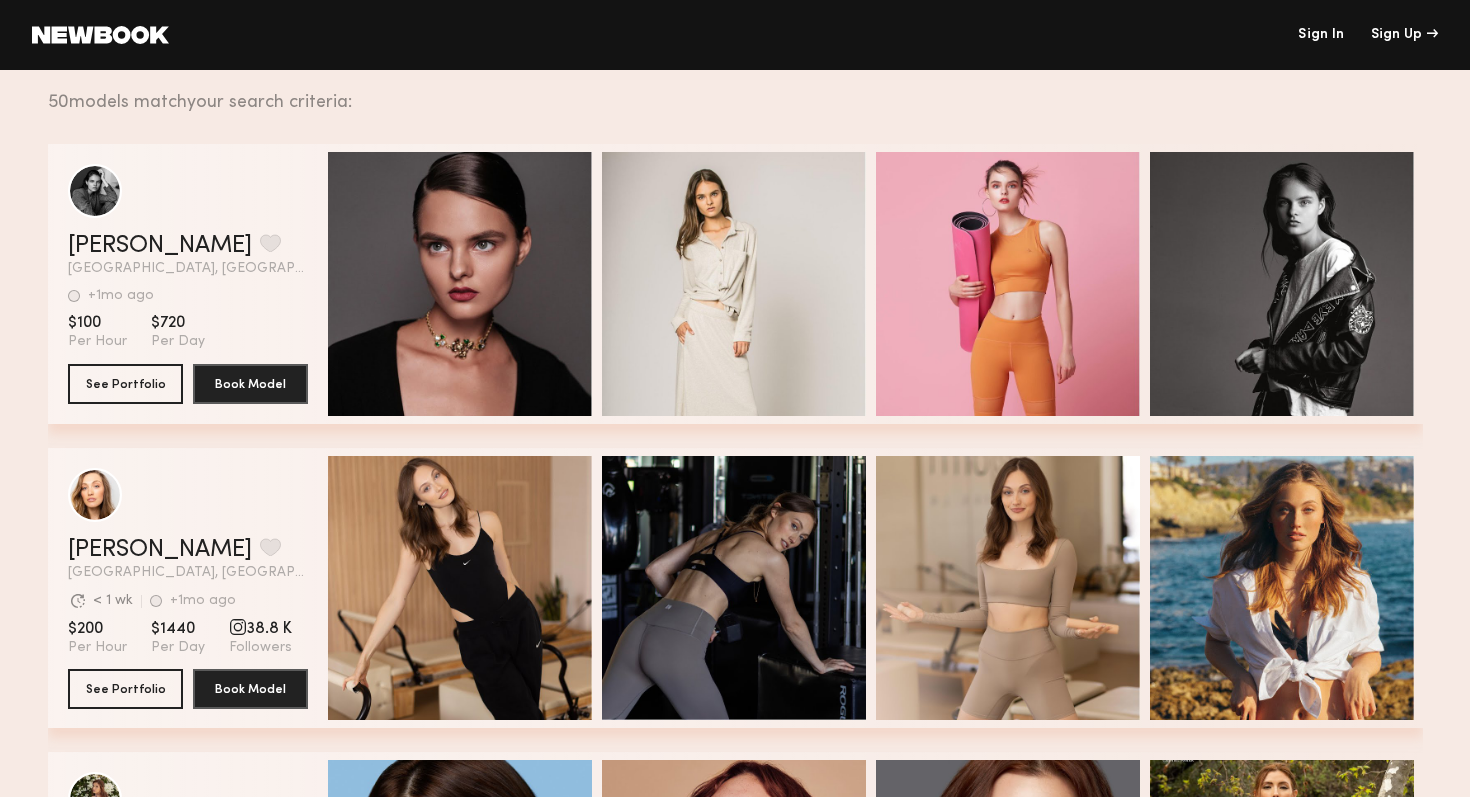 click on "Sign In" 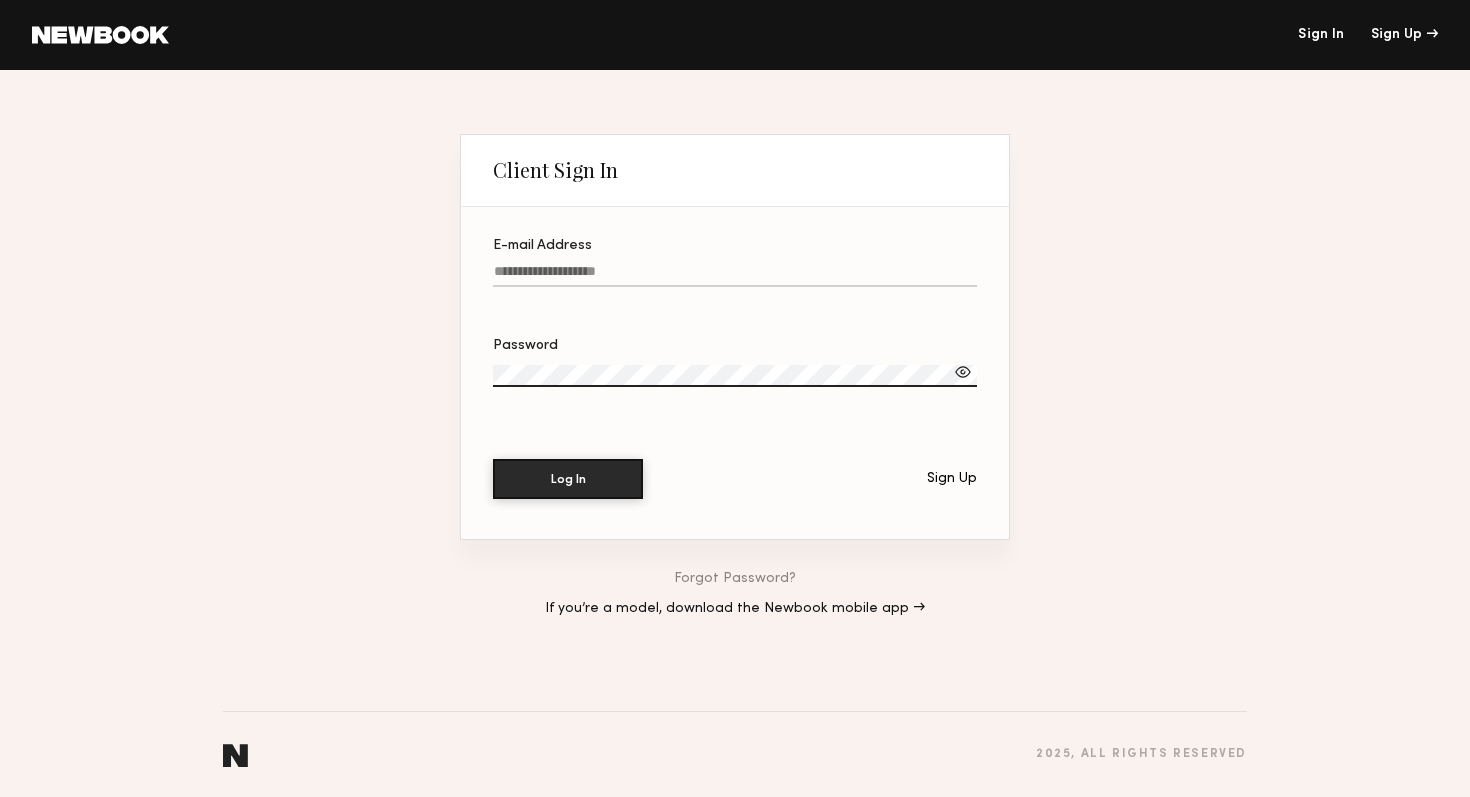 click on "E-mail Address" 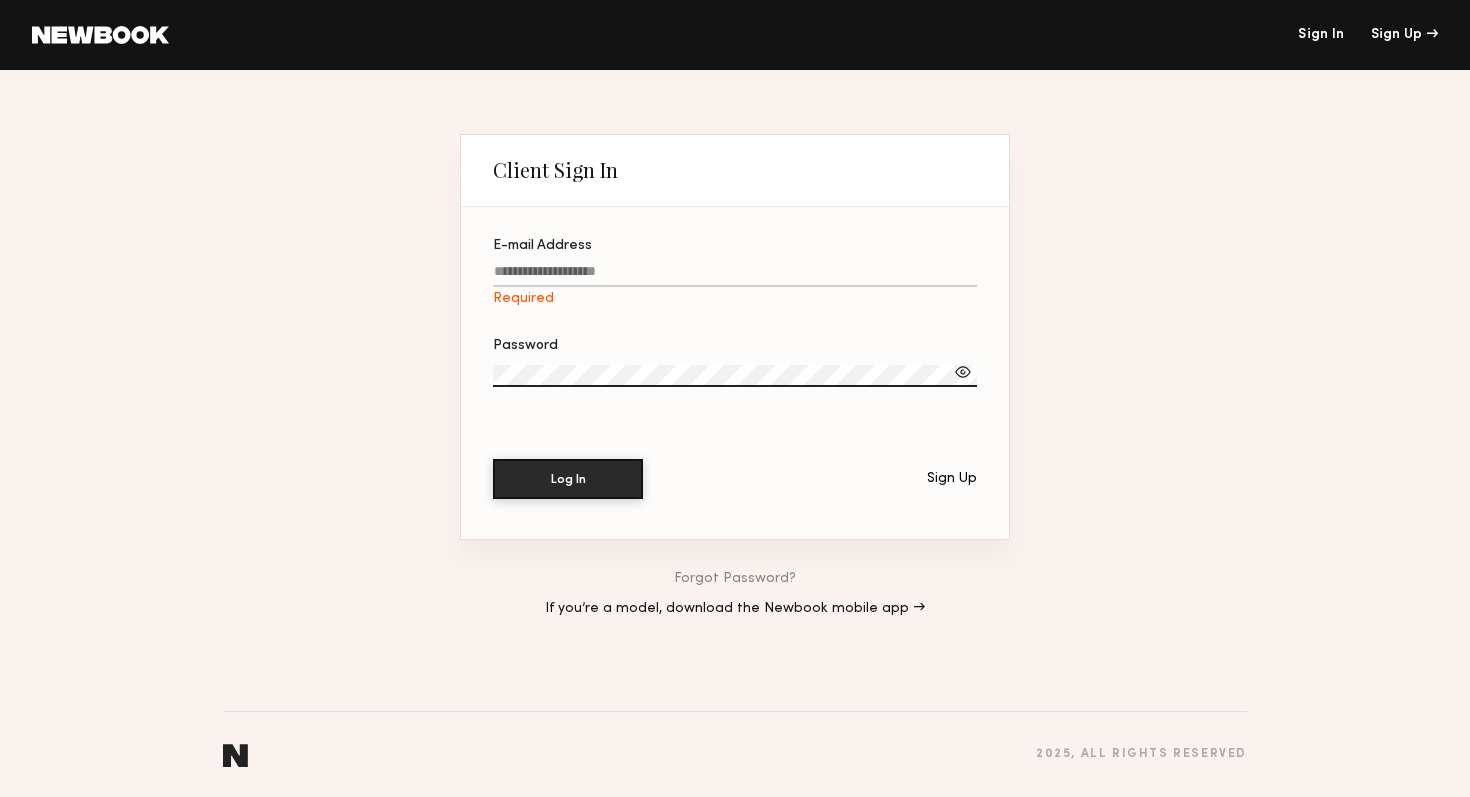 type on "**********" 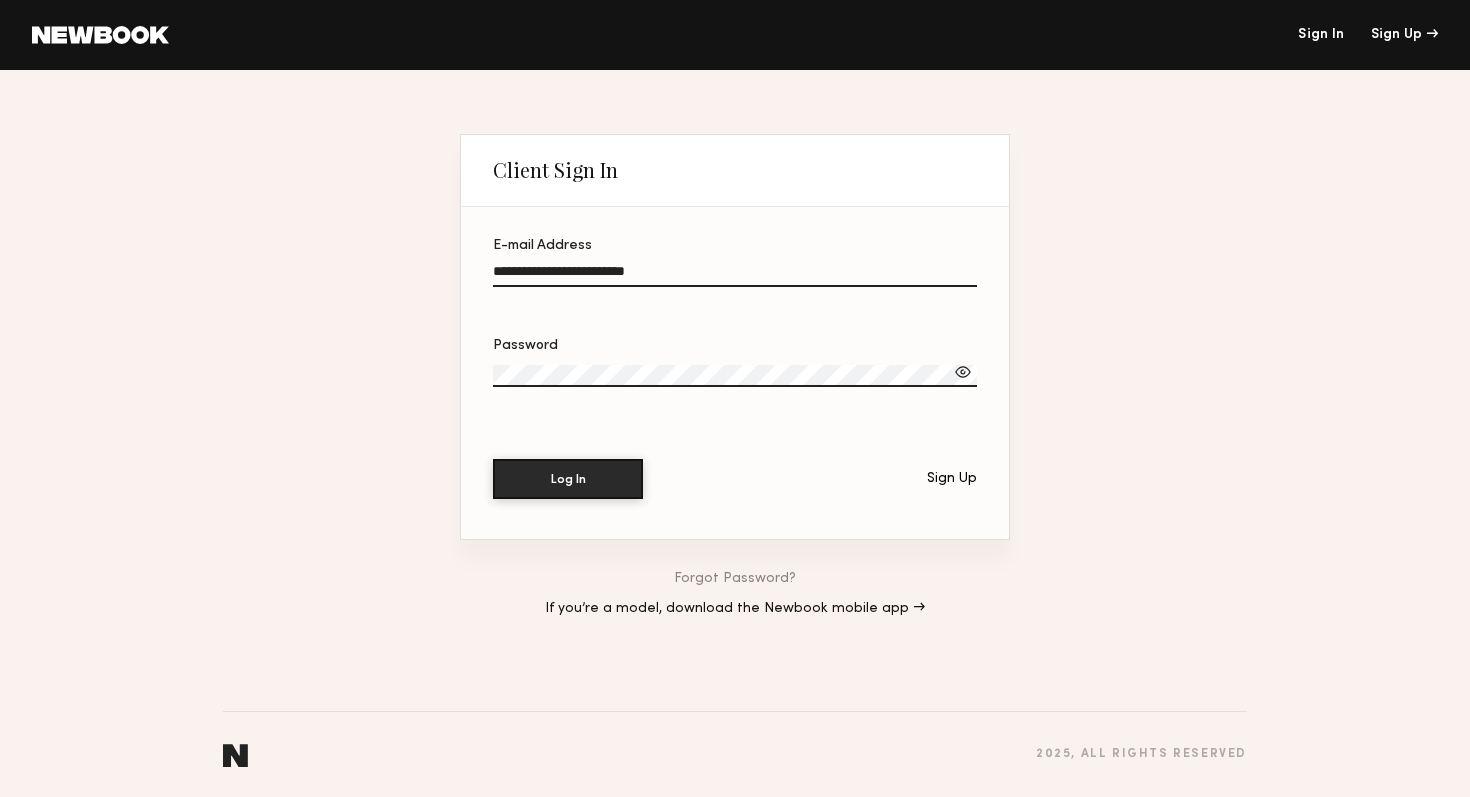 click on "**********" 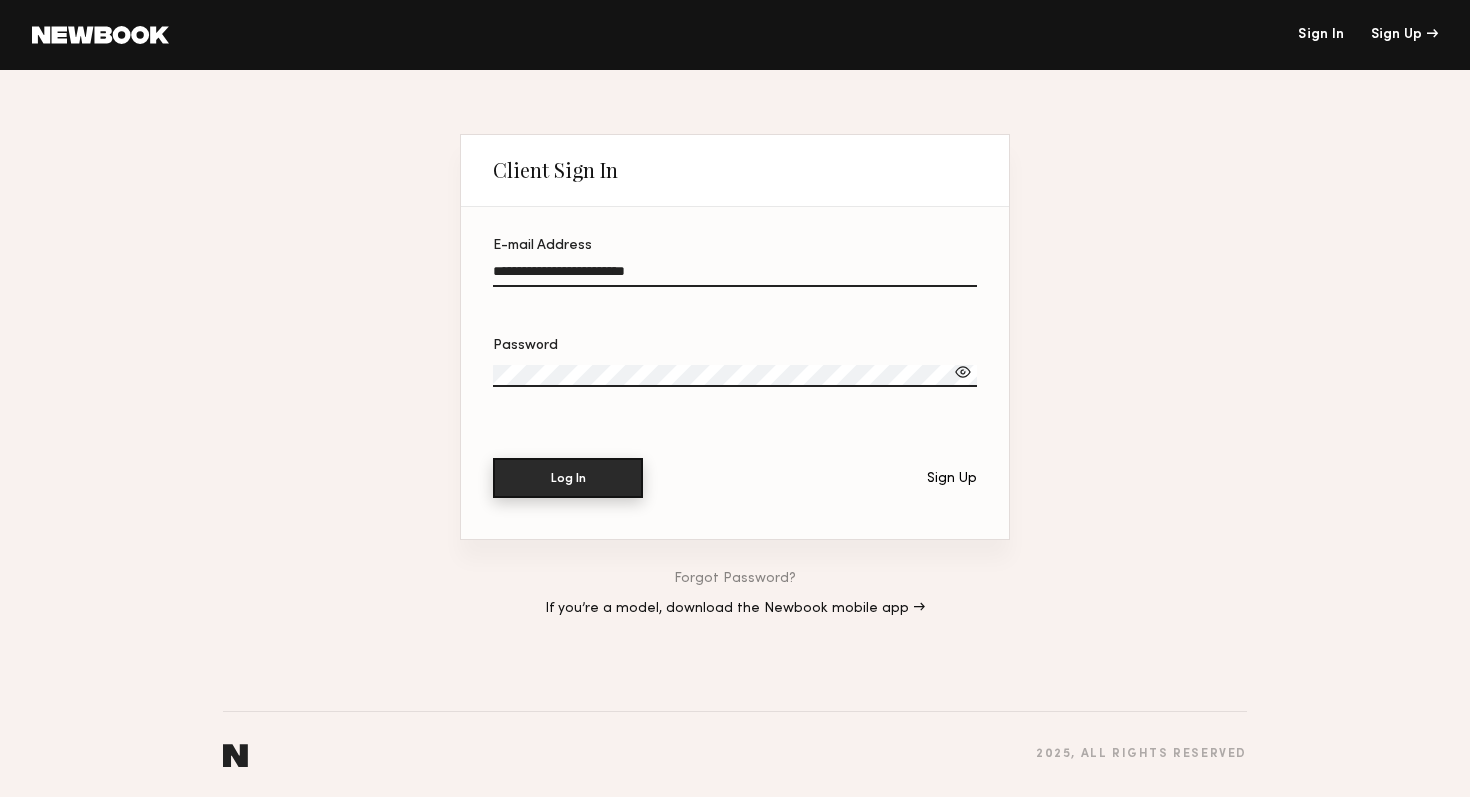 click on "Log In" 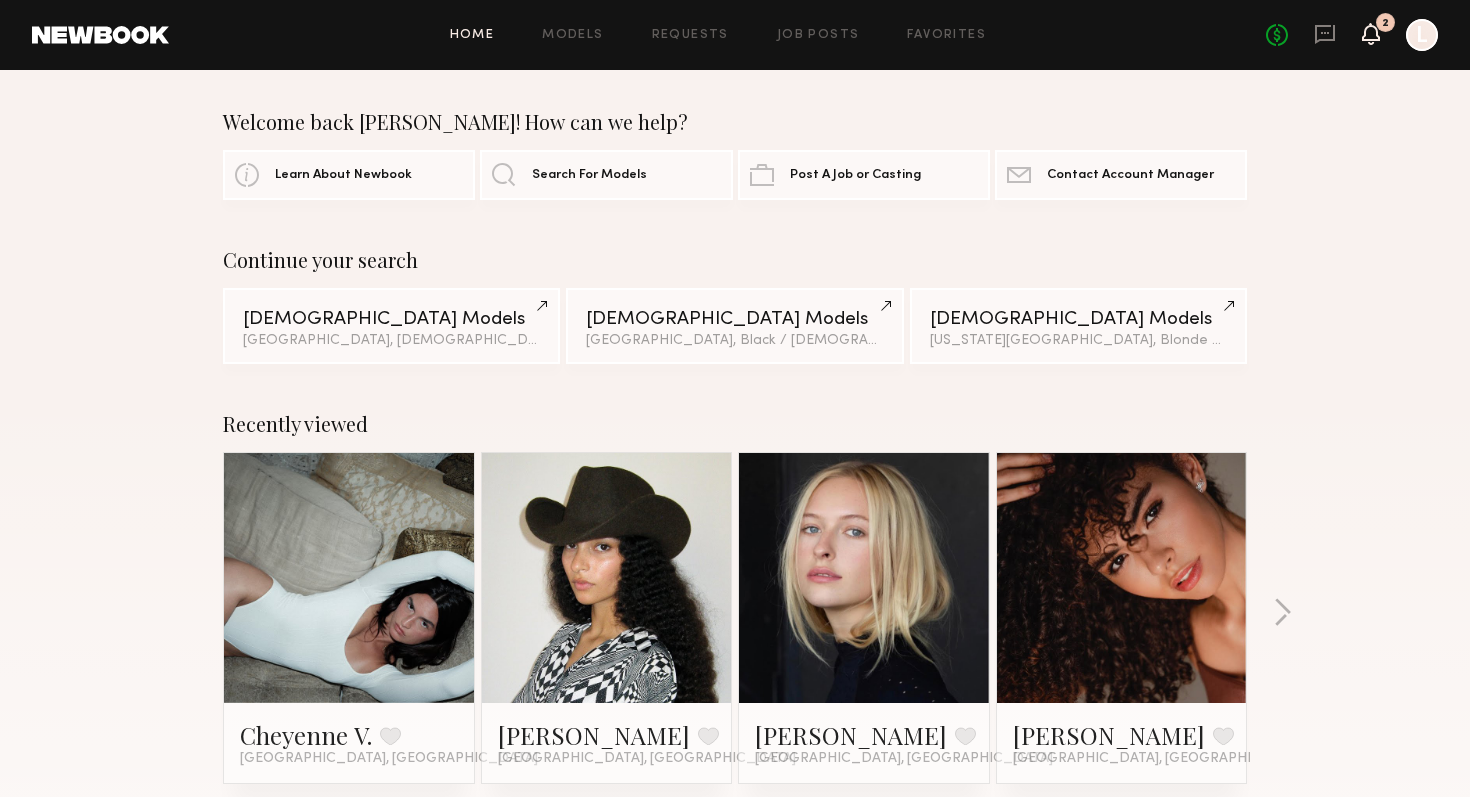 click 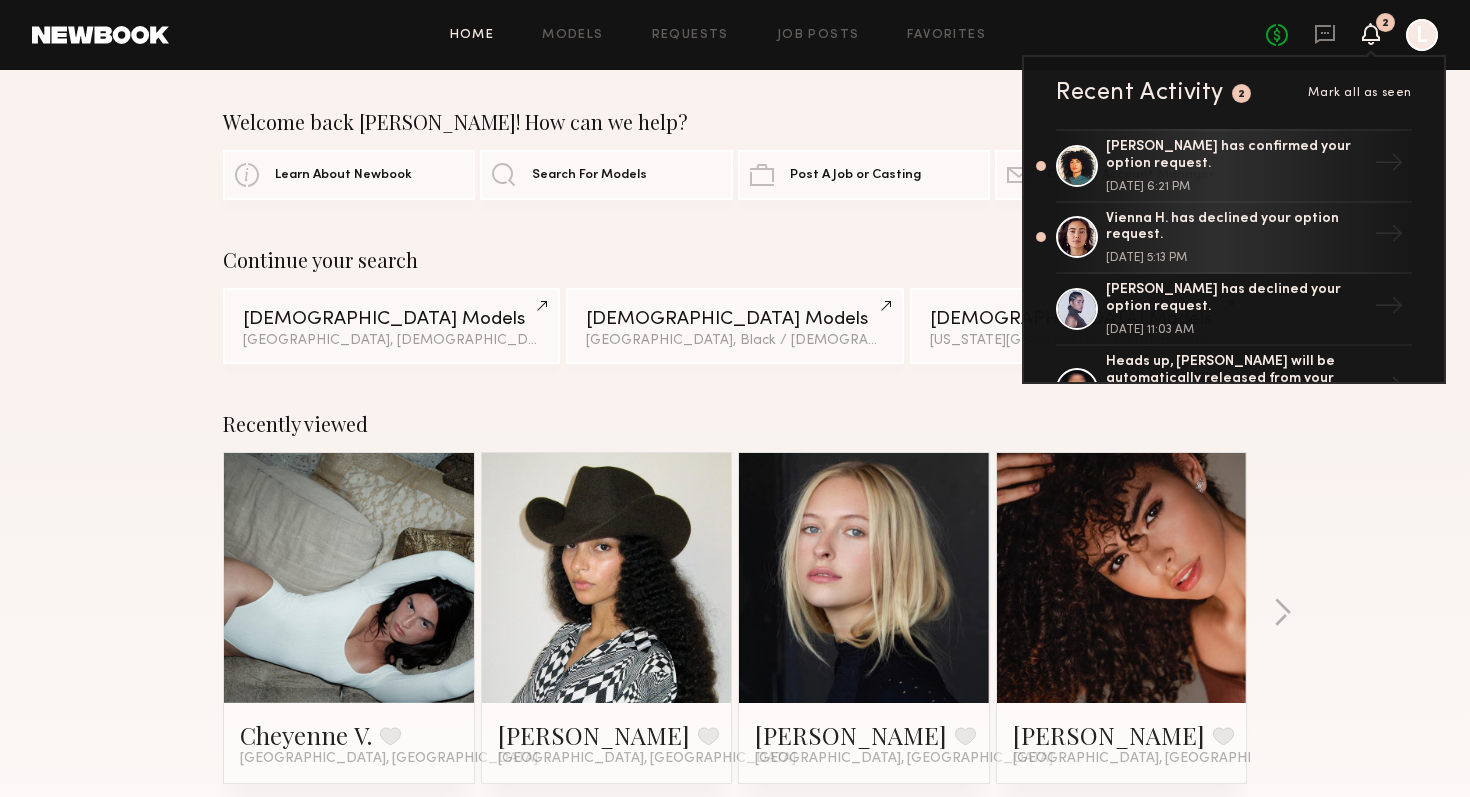 click on "Welcome back Lauren! How can we help? Learn About Newbook Search For Models Post A Job or Casting Contact Newbook Contact Account Manager Continue your search Male Models Los Angeles, Asian Female Models Los Angeles, Black / African American Female Models New York City, Blonde hair  &  1  other filter  +  1 Recently viewed Cheyenne V. Favorite Los Angeles, CA Franki L. Favorite Los Angeles, CA Savanna G. Favorite Los Angeles, CA Ágatha F. Favorite Los Angeles, CA Recently approved by Newbook Tommy Y. Favorite Los Angeles, CA Aleksandra G. Favorite Chicago, IL Amir S. Favorite New York City, NY Landon M. Favorite Los Angeles, CA Recently updated profiles Yuliia K. Favorited Los Angeles, CA Lilah F. Favorite Los Angeles, CA Andrew H. Favorite Los Angeles, CA Seven F. Favorite Los Angeles, CA Most requested on Newbook Ericka B. Favorite Los Angeles, CA Haley G. Favorited Los Angeles, CA Moe S. Favorited Los Angeles, CA Dorion W. Favorite Los Angeles, CA Recent work by Newbook models & clients" 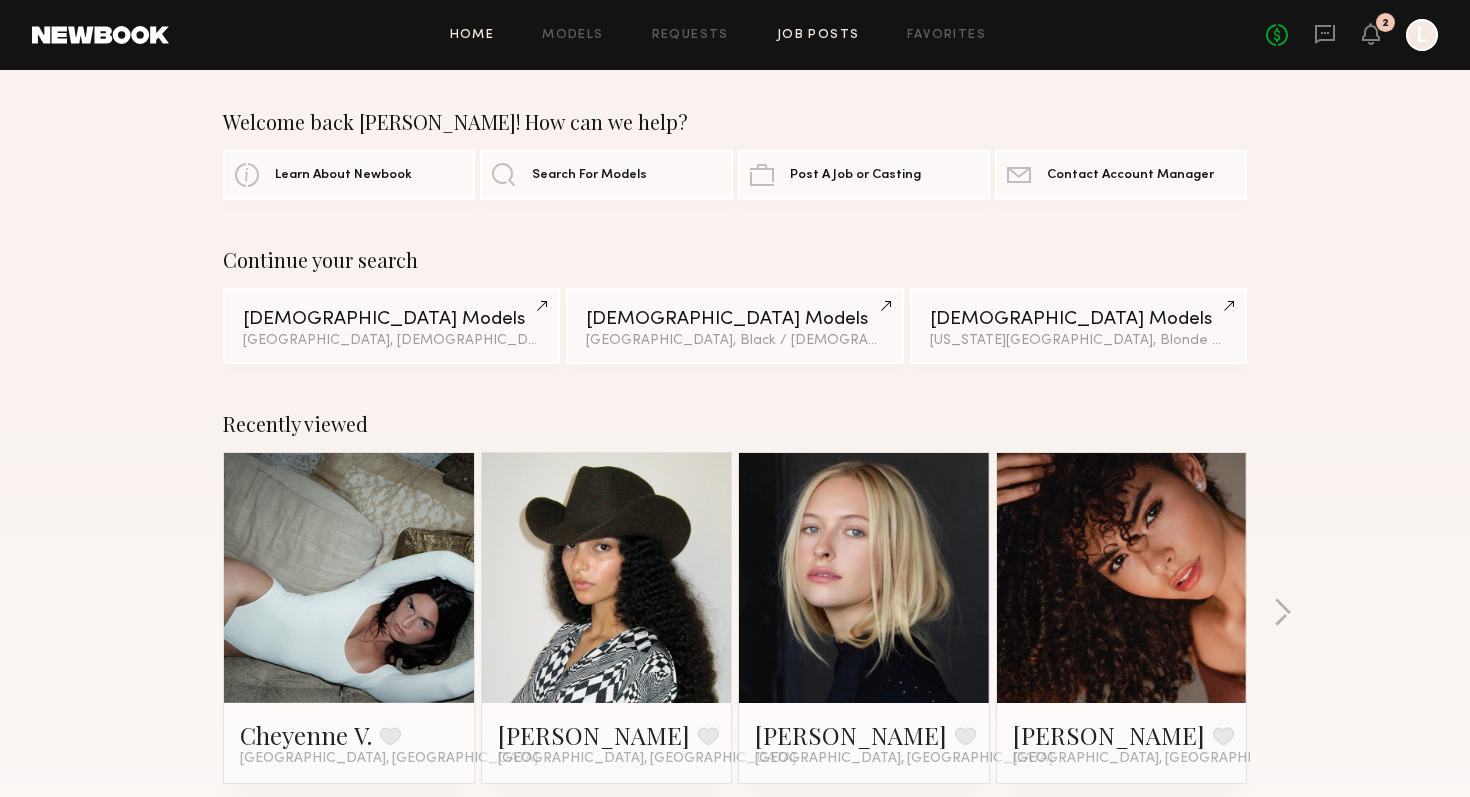 click on "Job Posts" 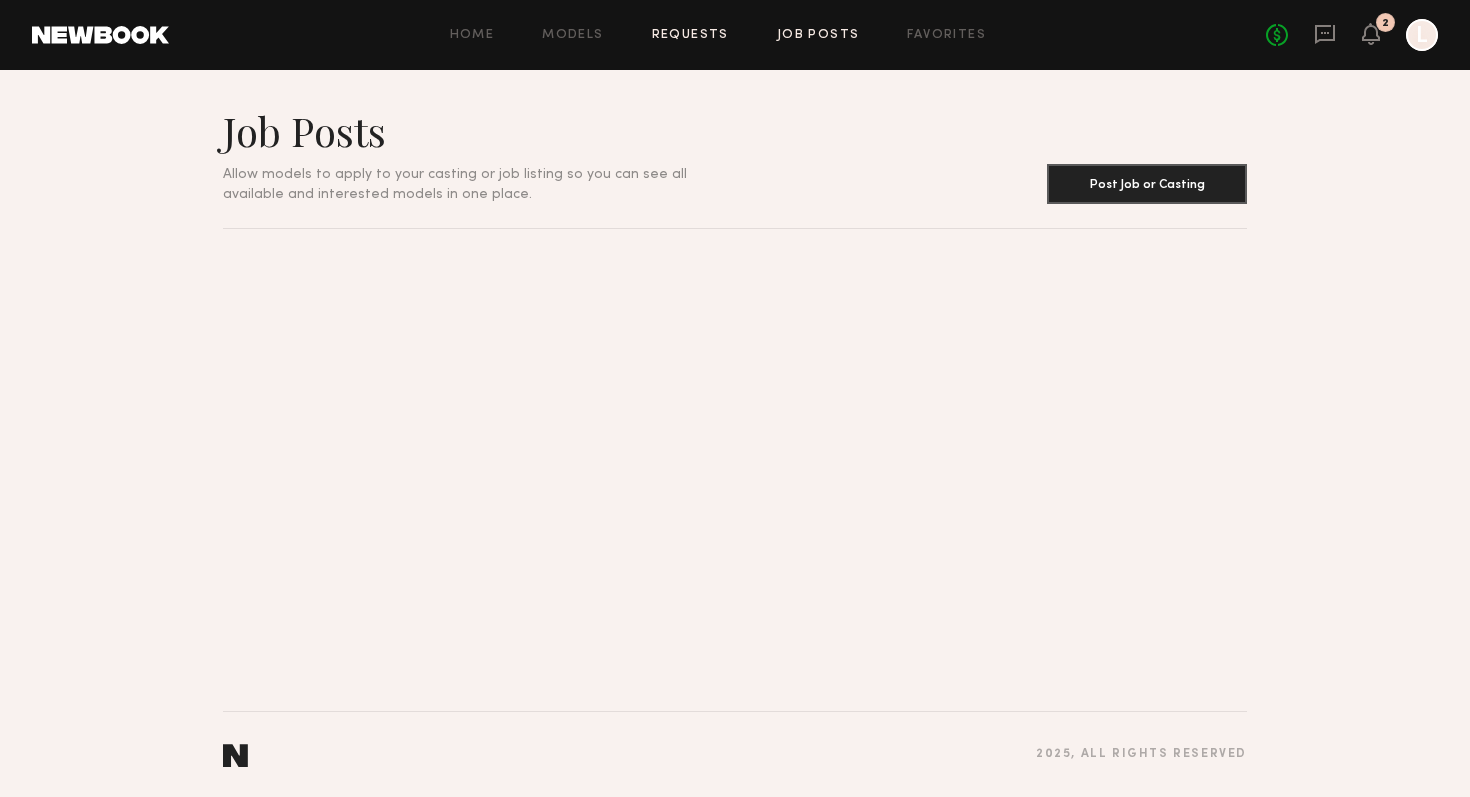 click on "Requests" 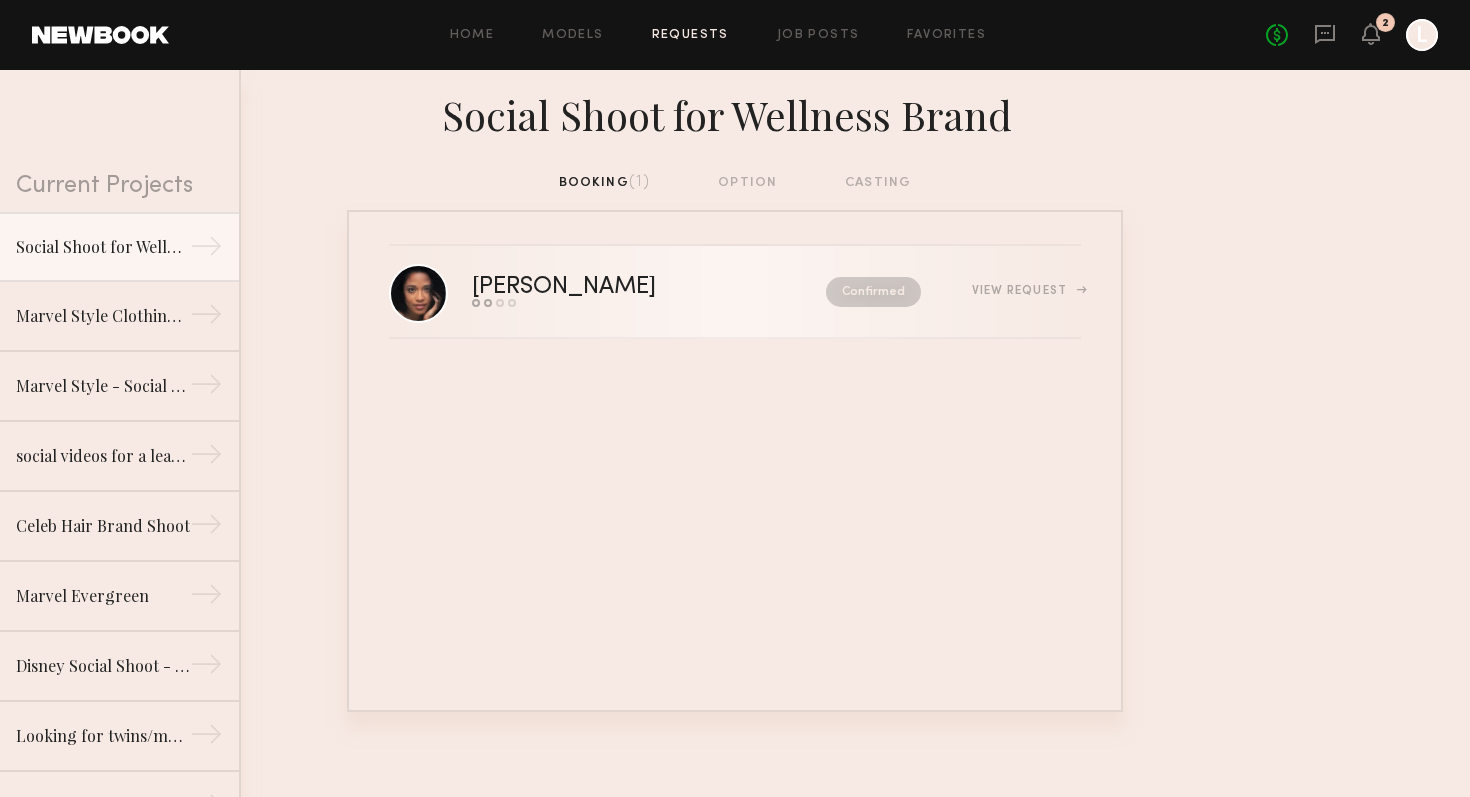 click on "Maria G." 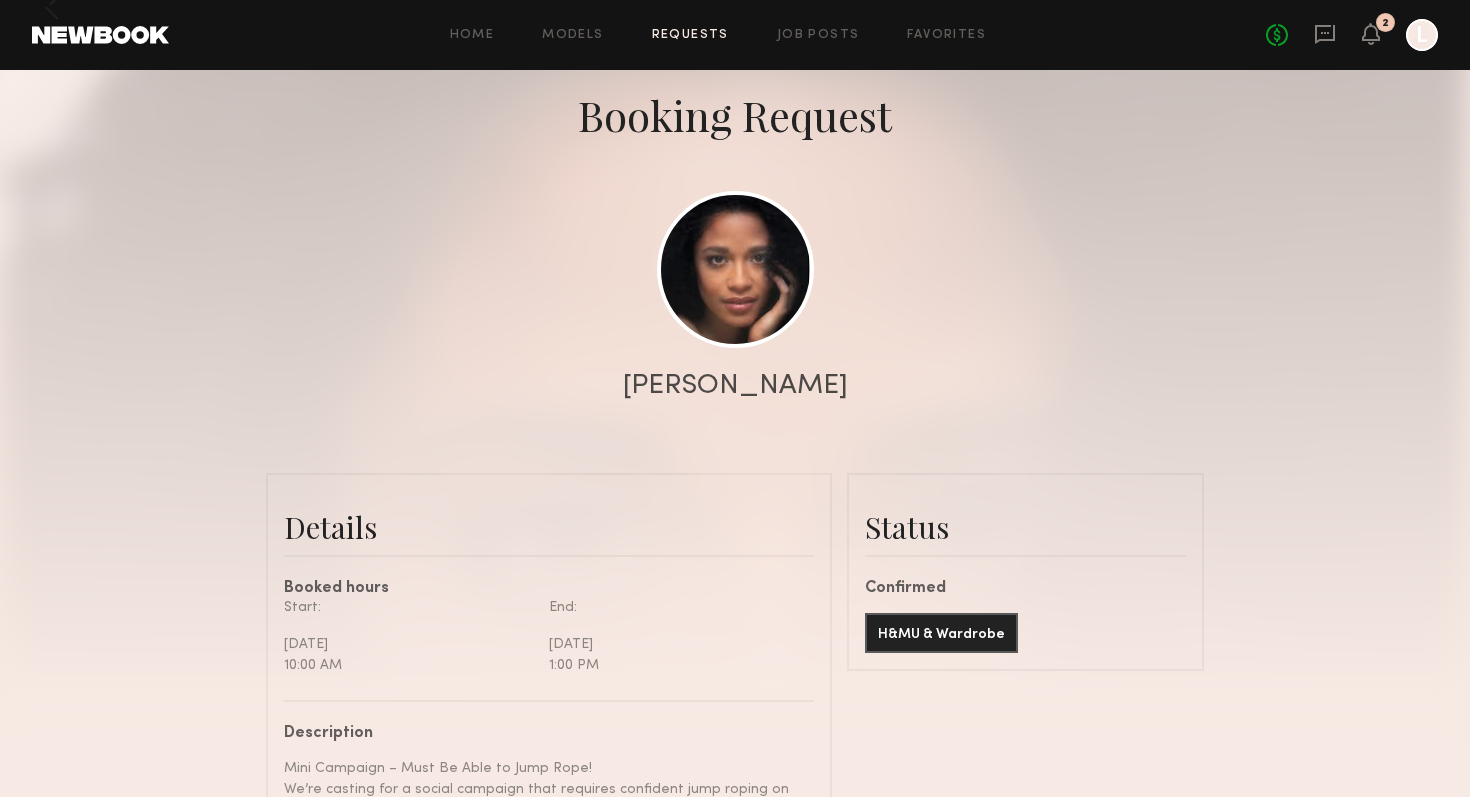 scroll, scrollTop: 0, scrollLeft: 0, axis: both 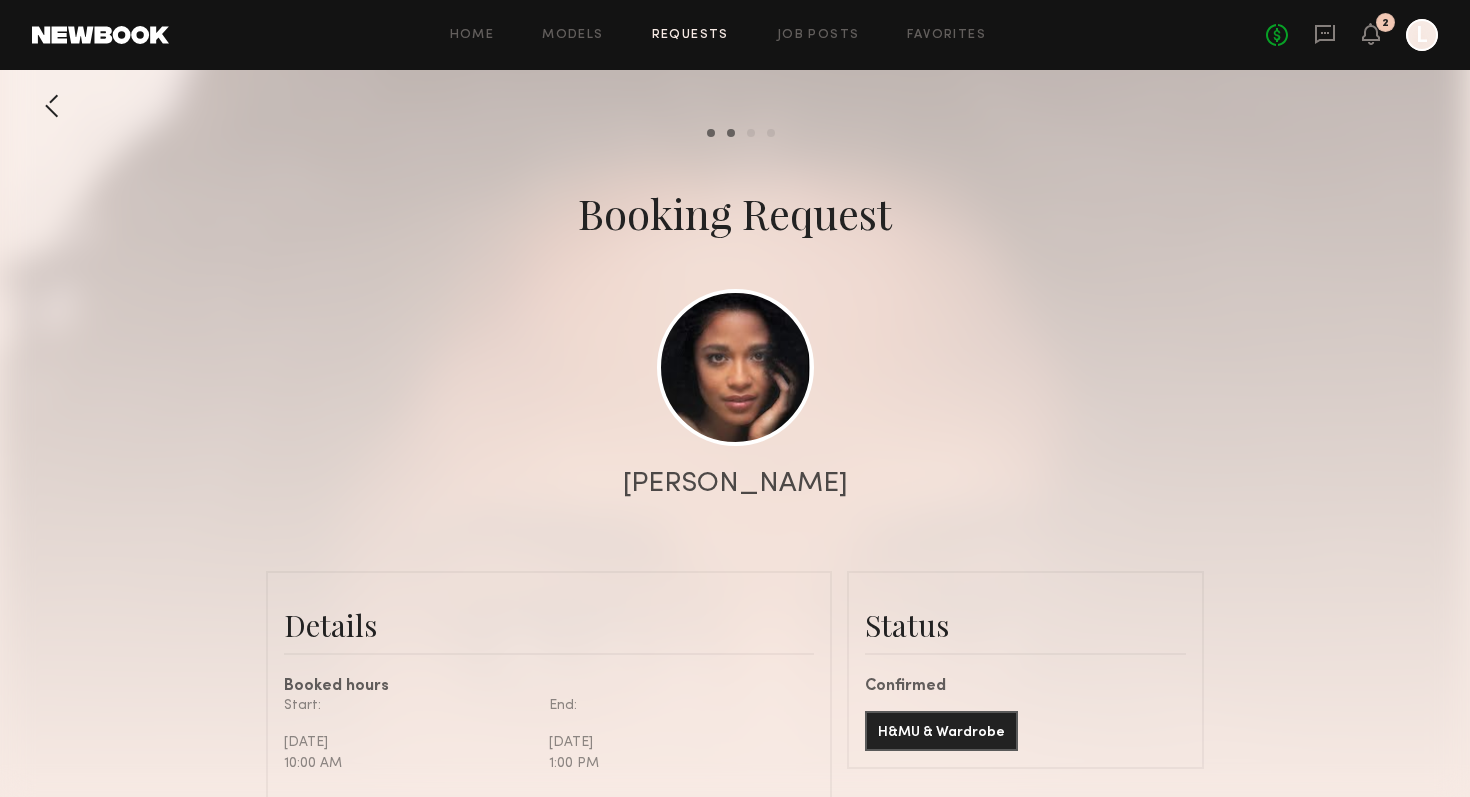 click on "Maria G." 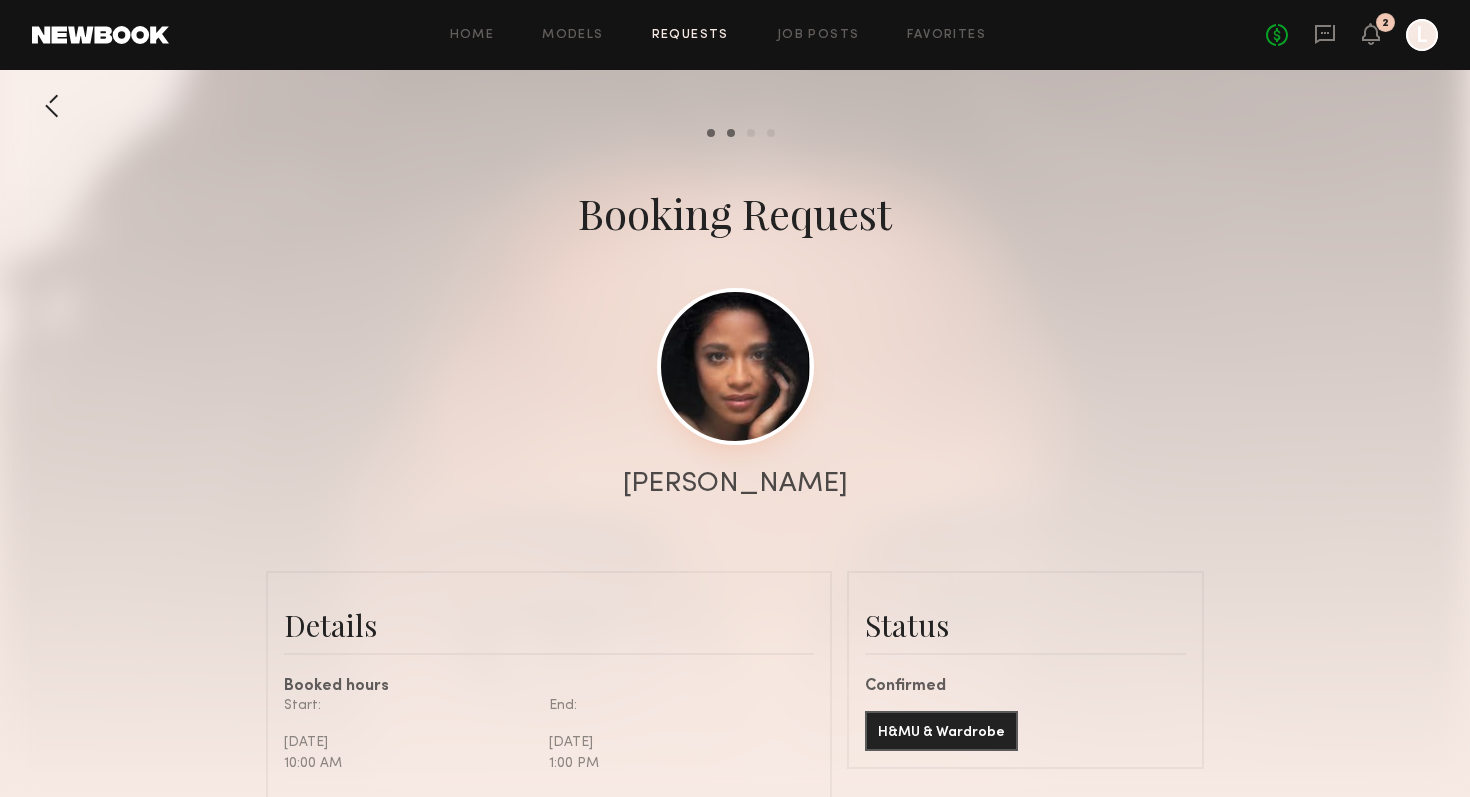 click 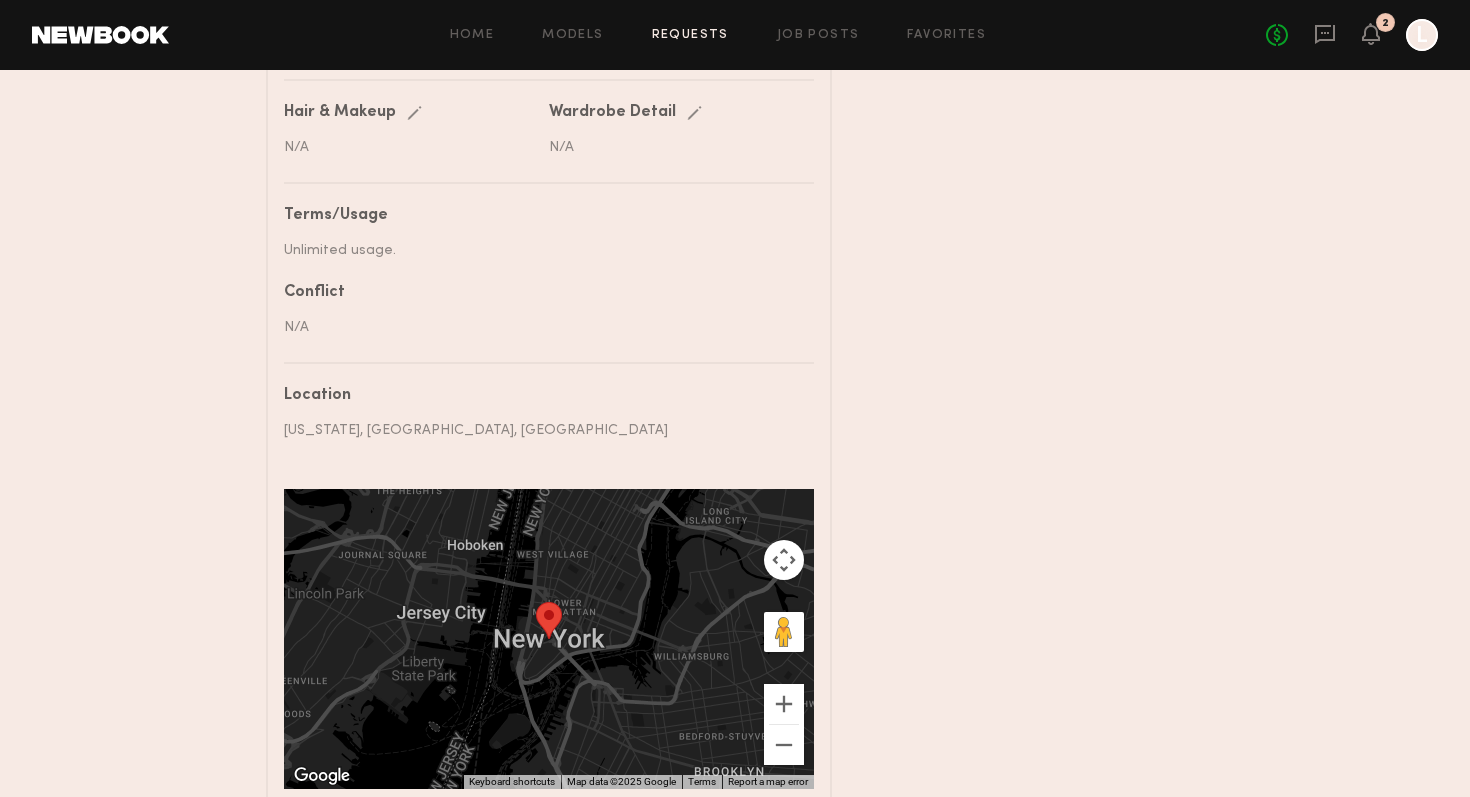 scroll, scrollTop: 1211, scrollLeft: 0, axis: vertical 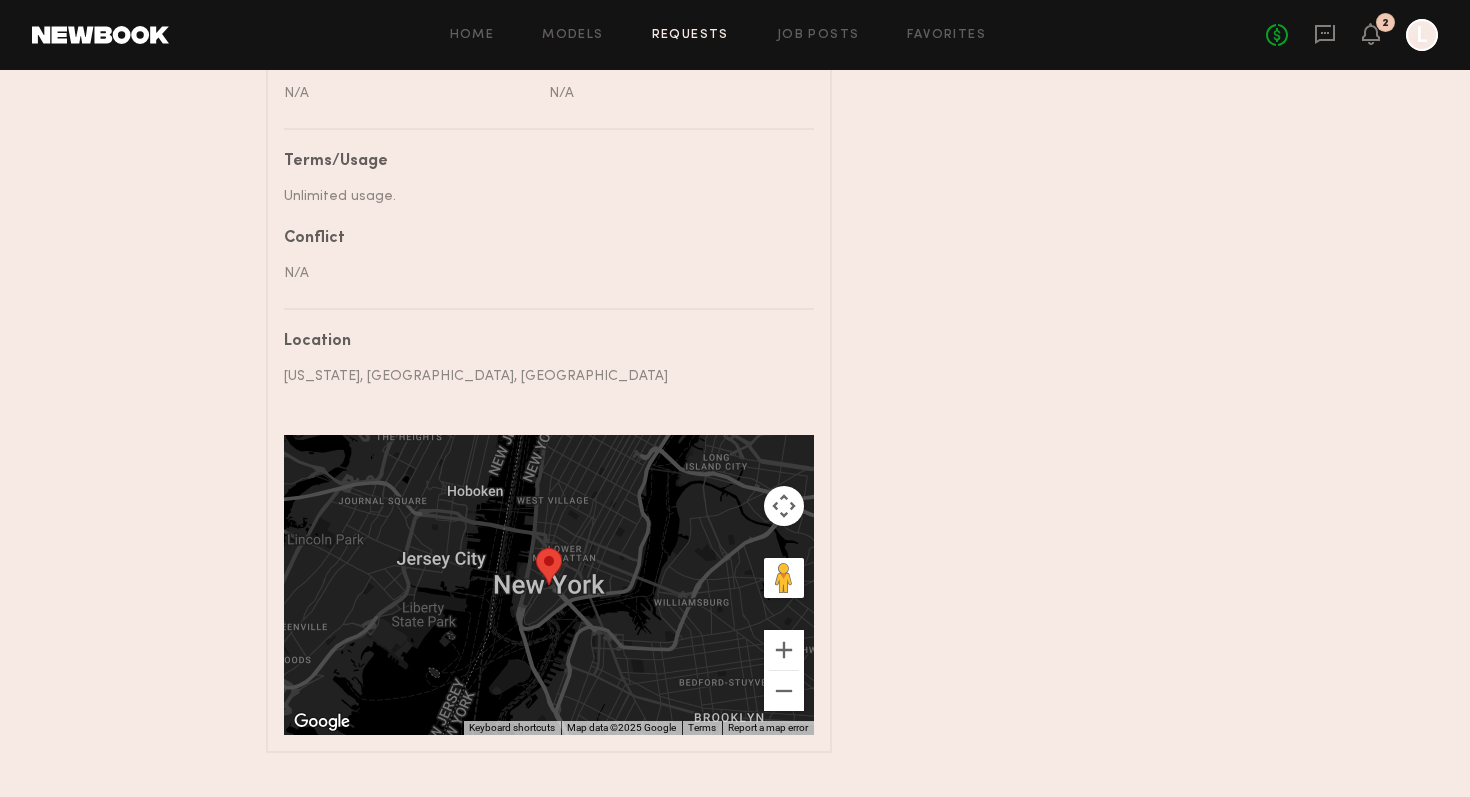 click on "New York, NY, USA" 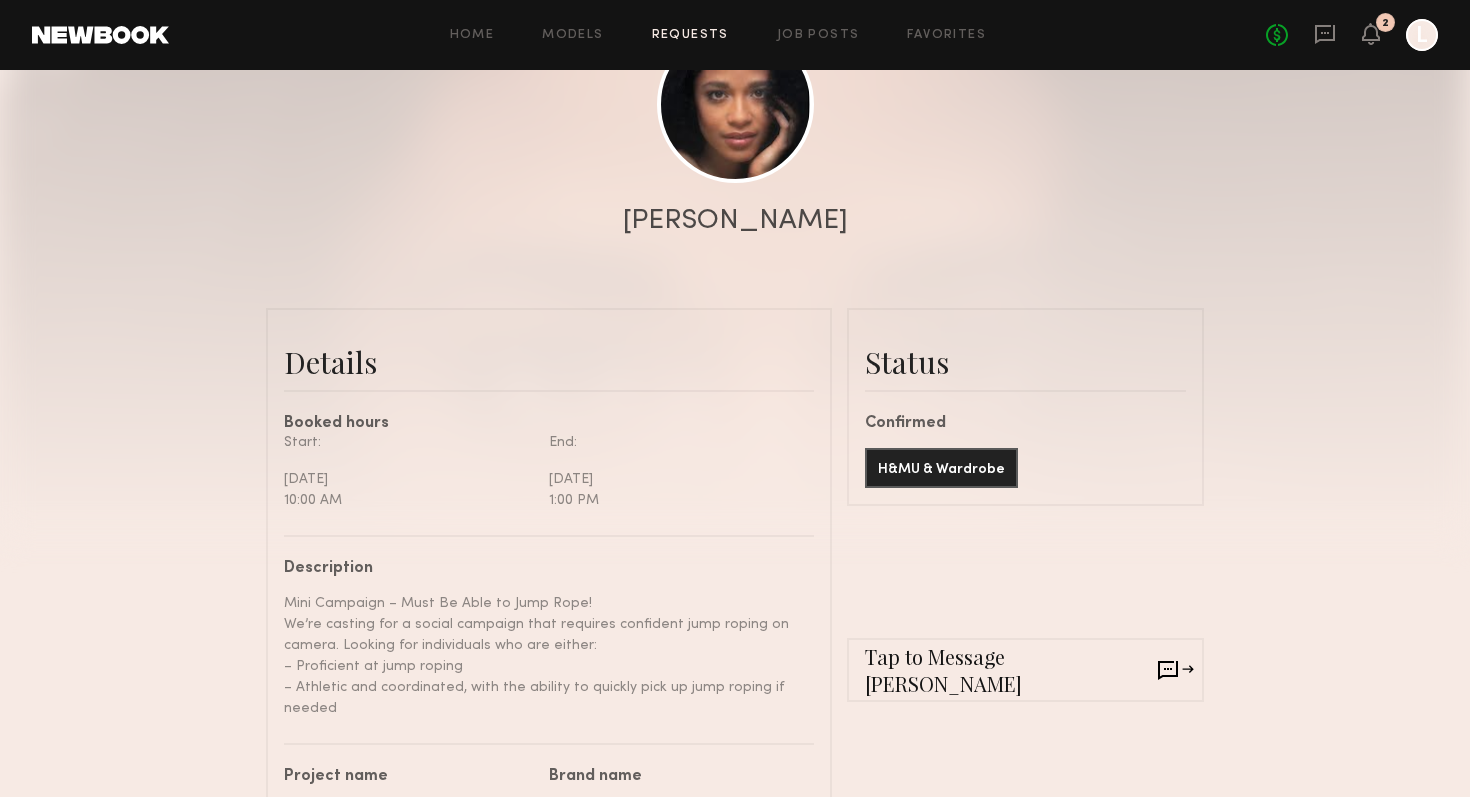 scroll, scrollTop: 264, scrollLeft: 0, axis: vertical 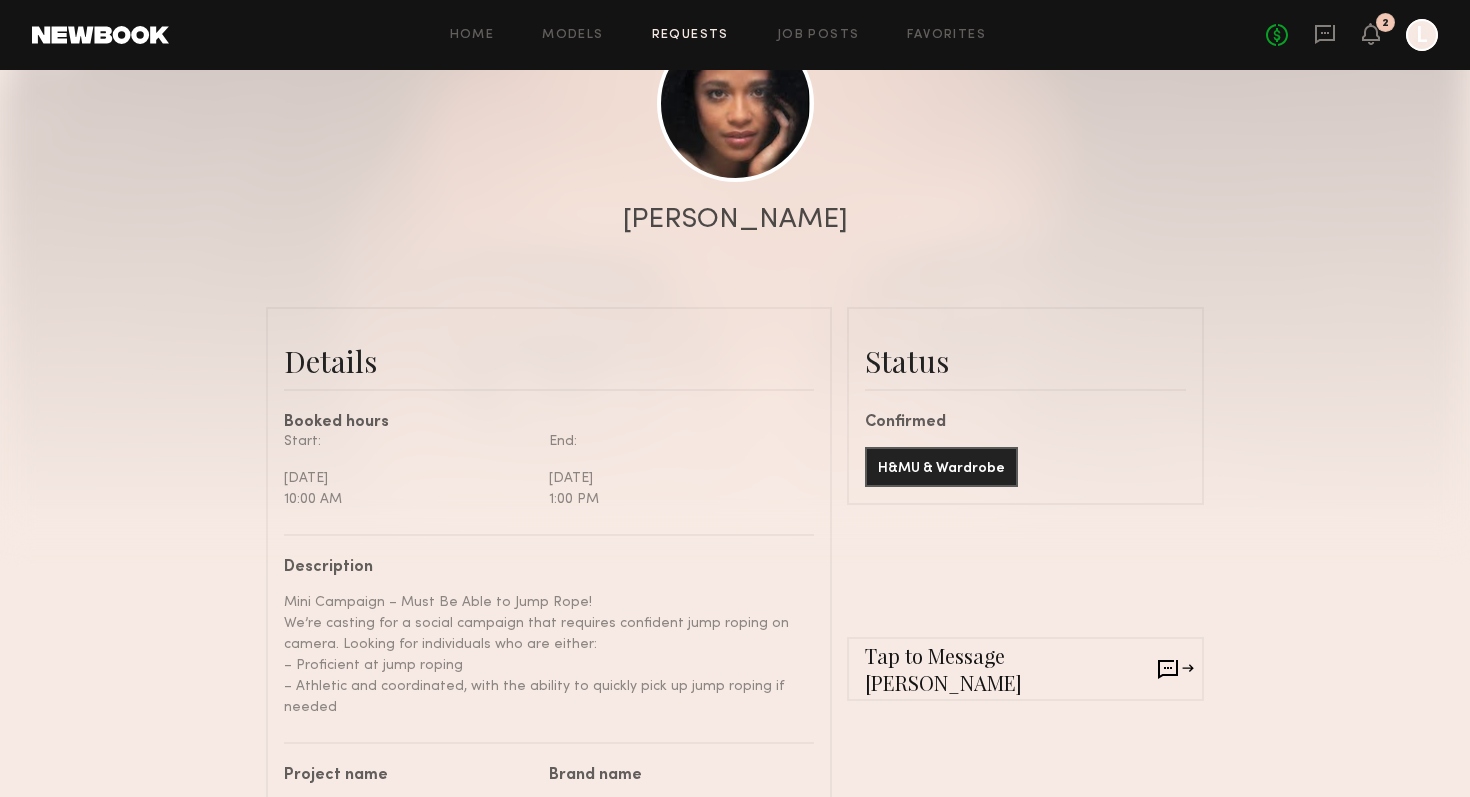 click on "Tap to Message Maria" 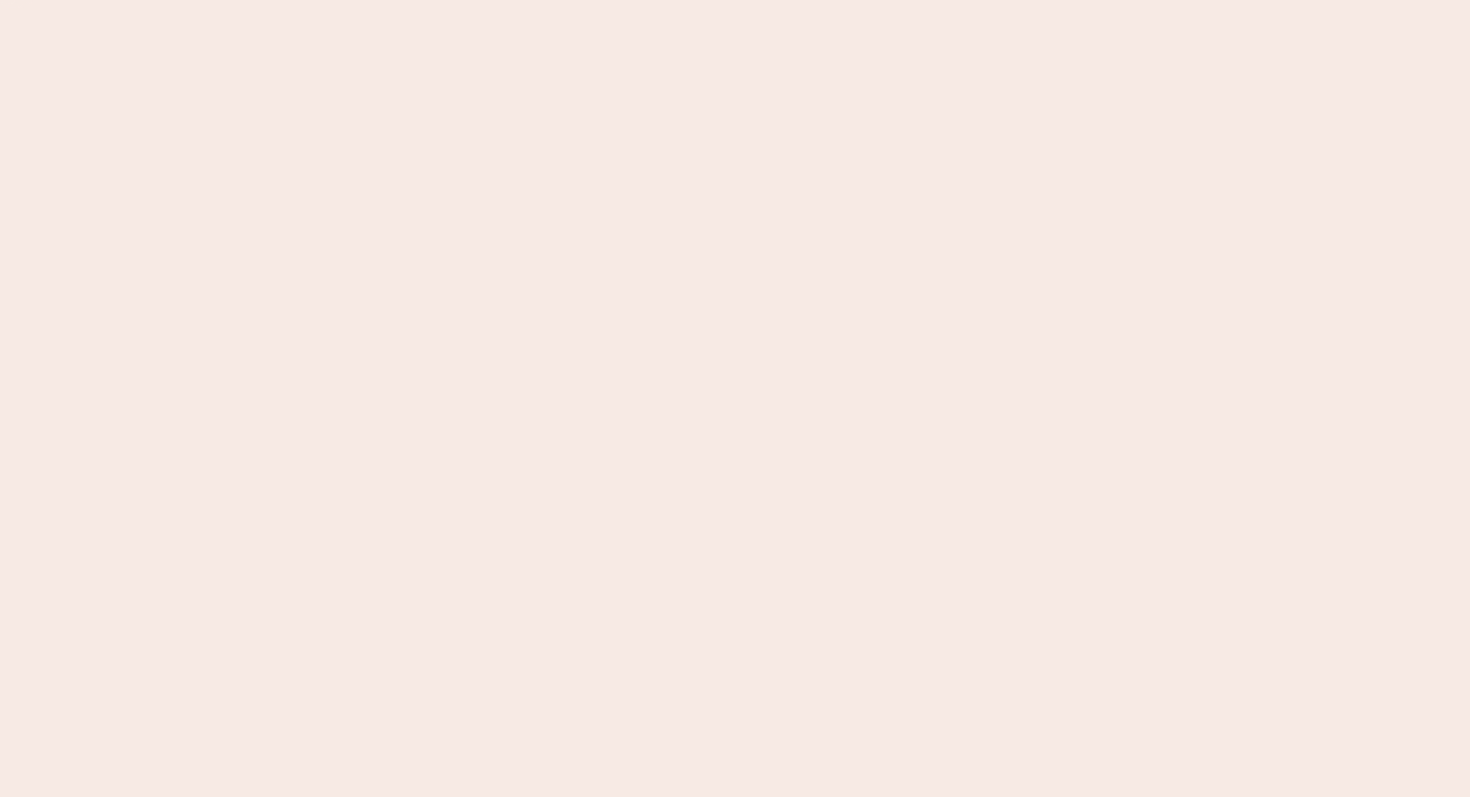 scroll, scrollTop: 0, scrollLeft: 0, axis: both 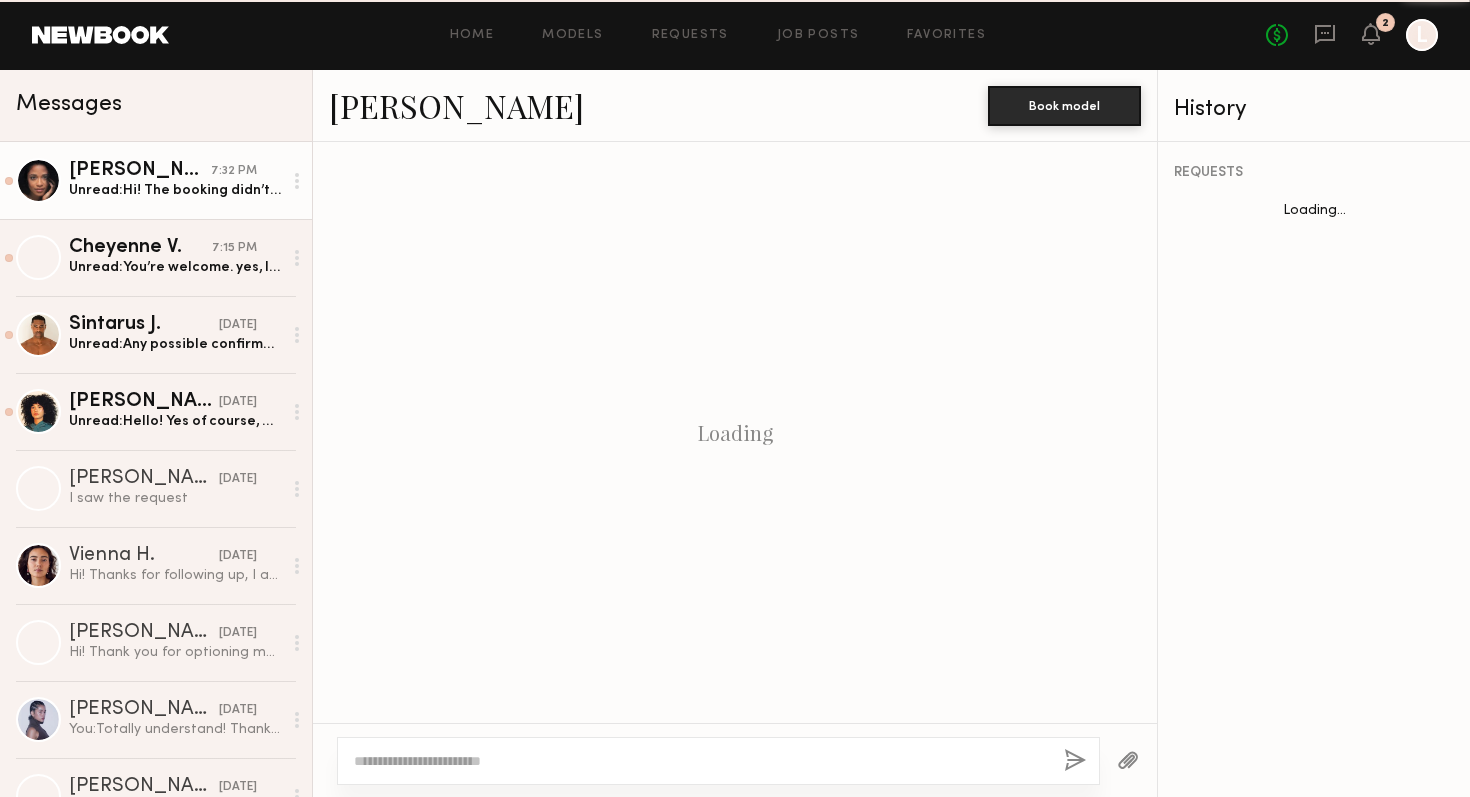click 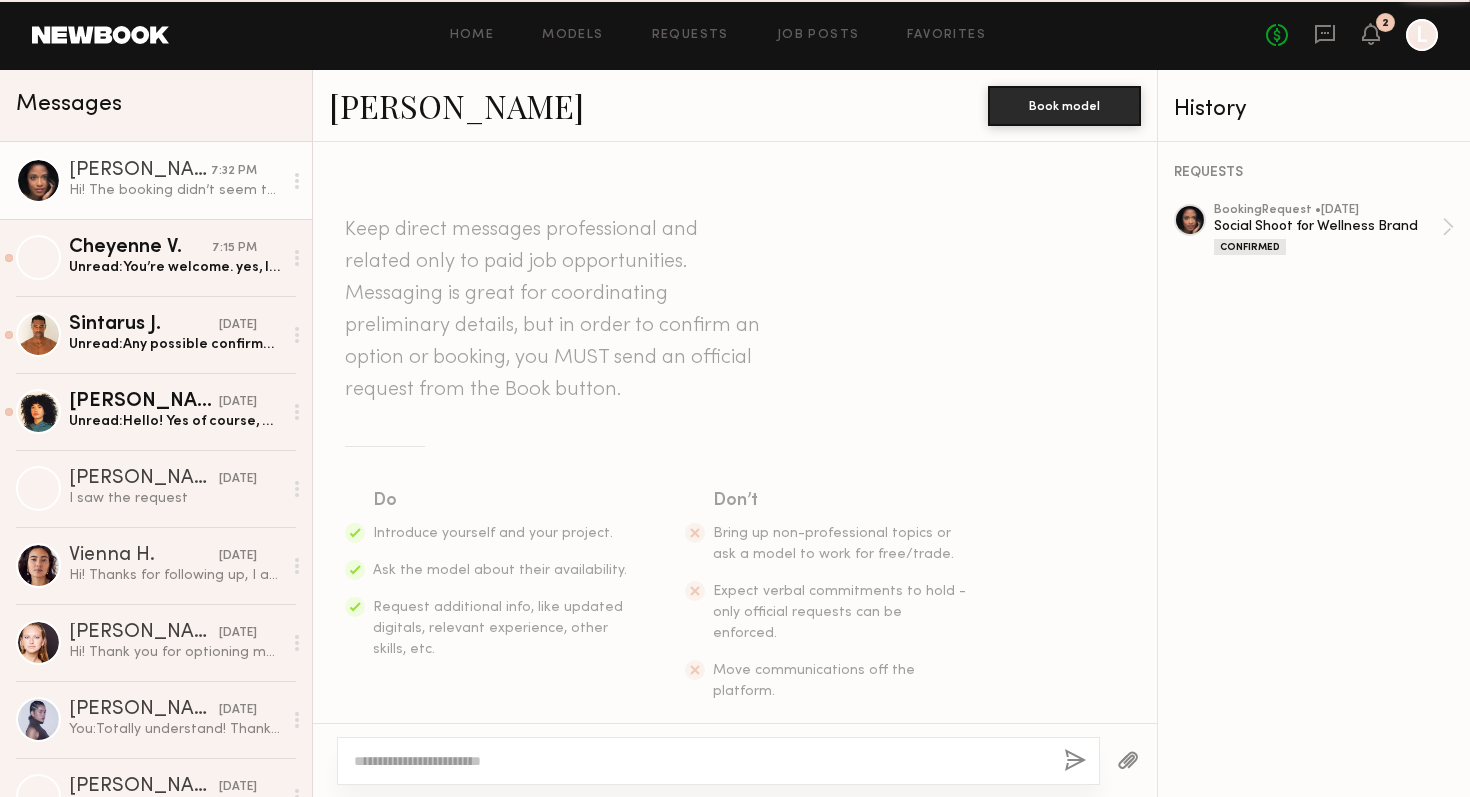 scroll, scrollTop: 1055, scrollLeft: 0, axis: vertical 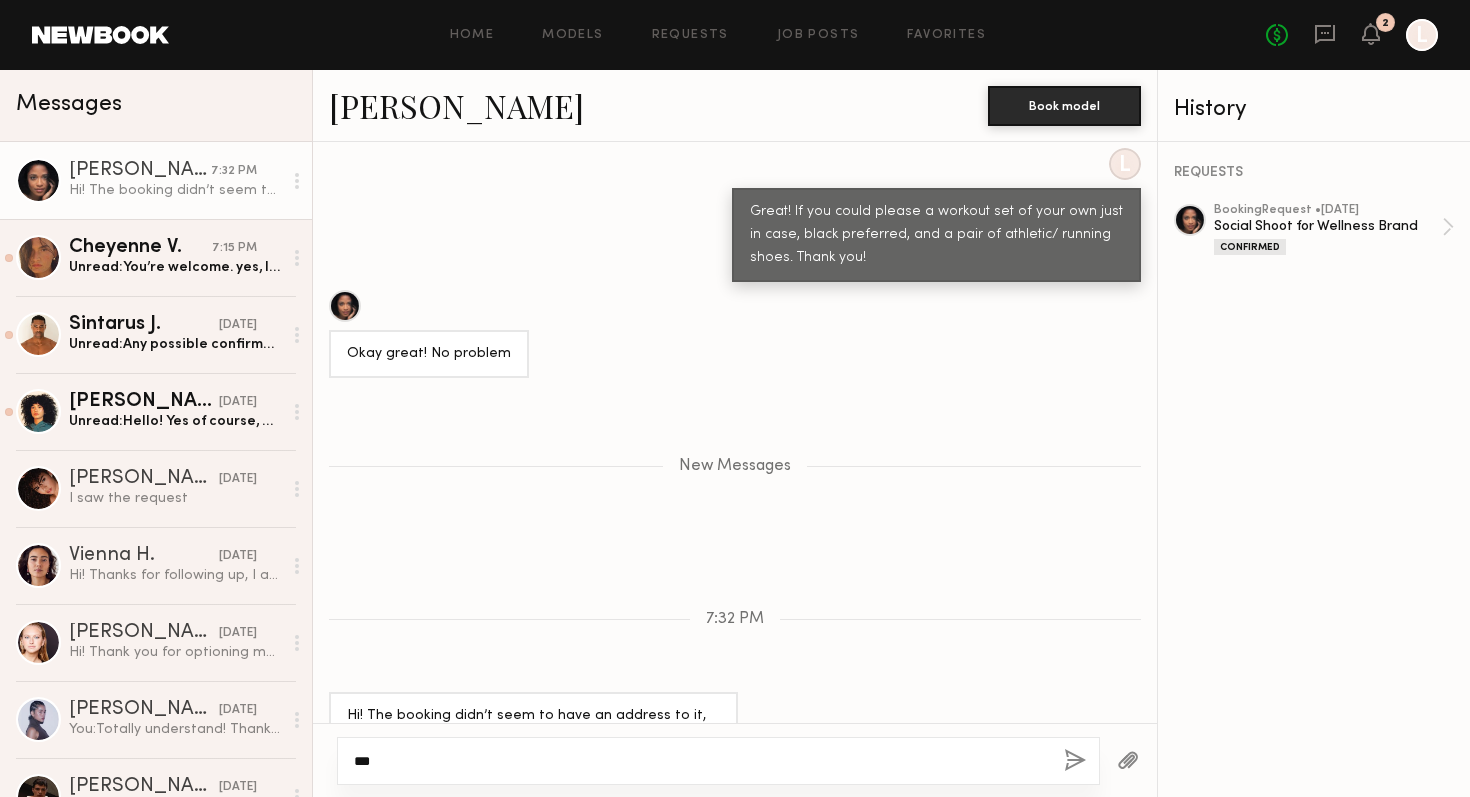 click on "**" 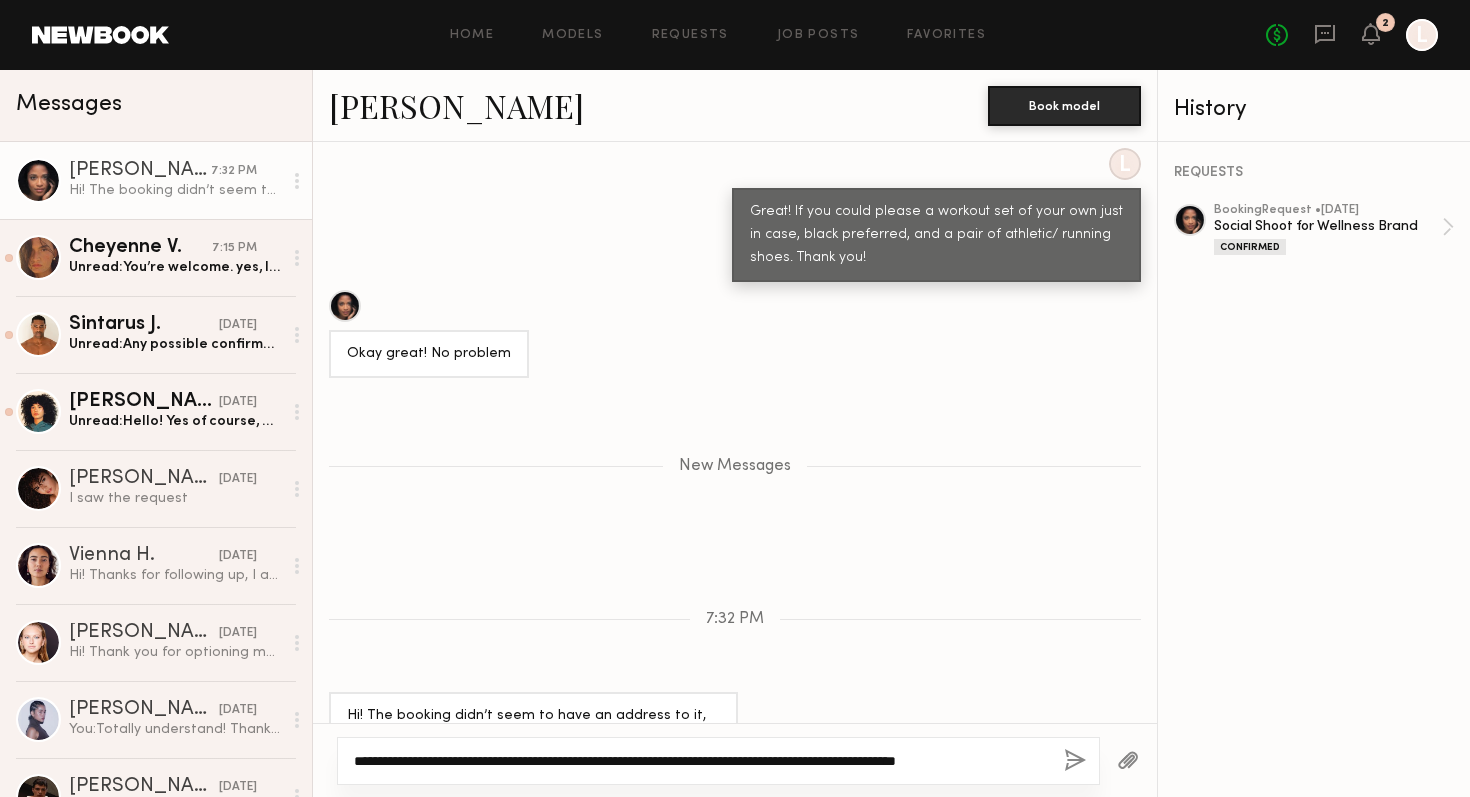 type on "**********" 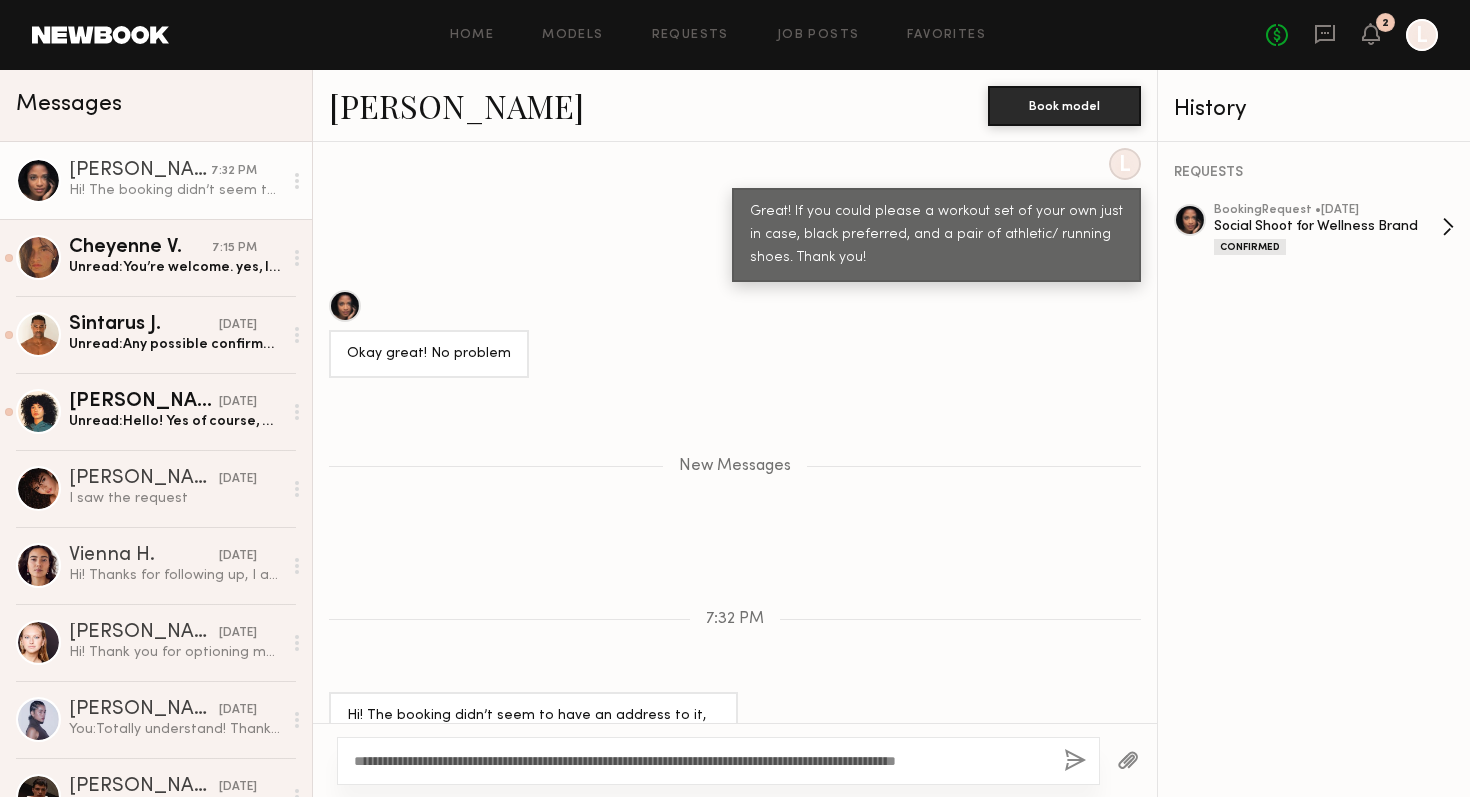 click on "Social Shoot for Wellness Brand" 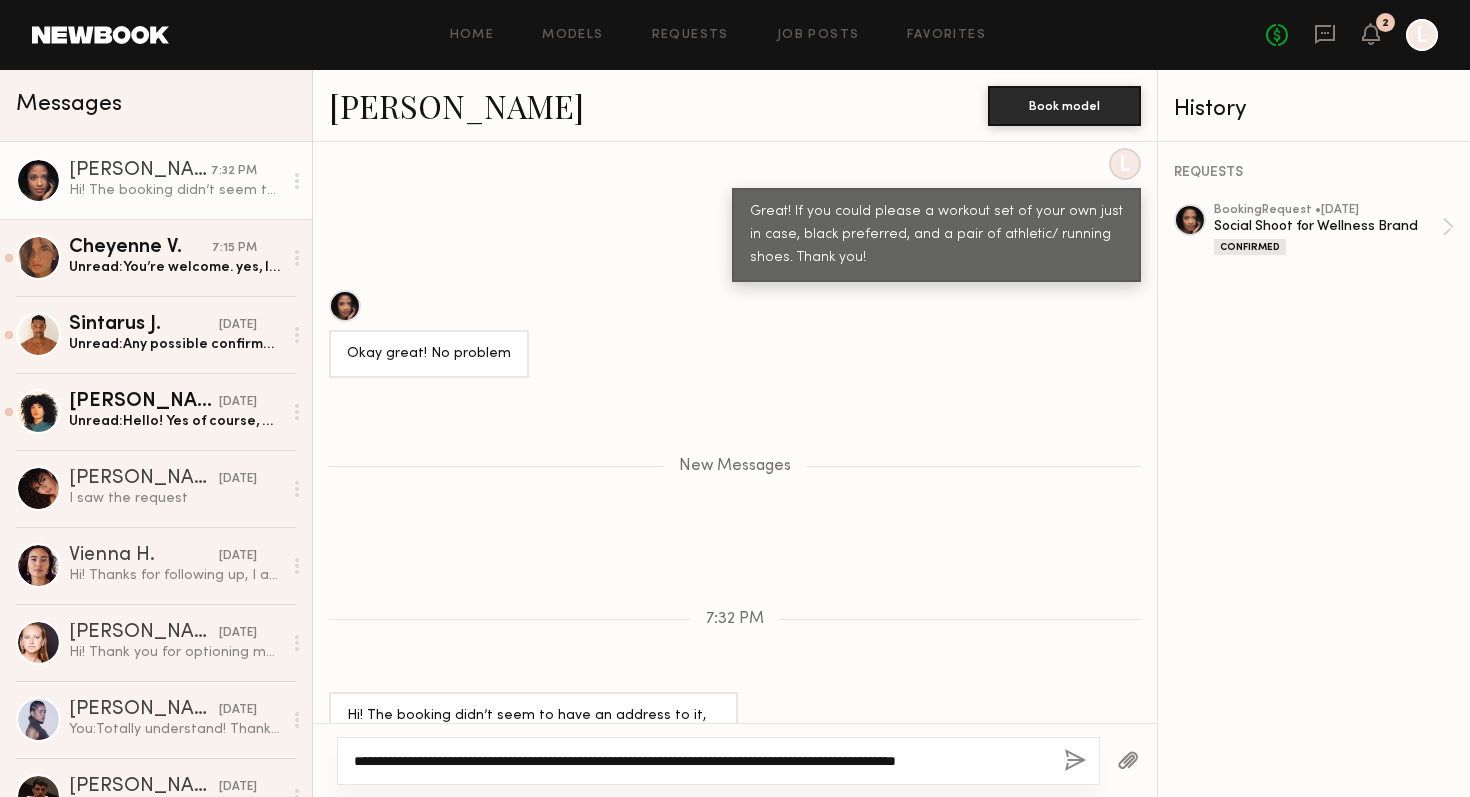 click on "**********" 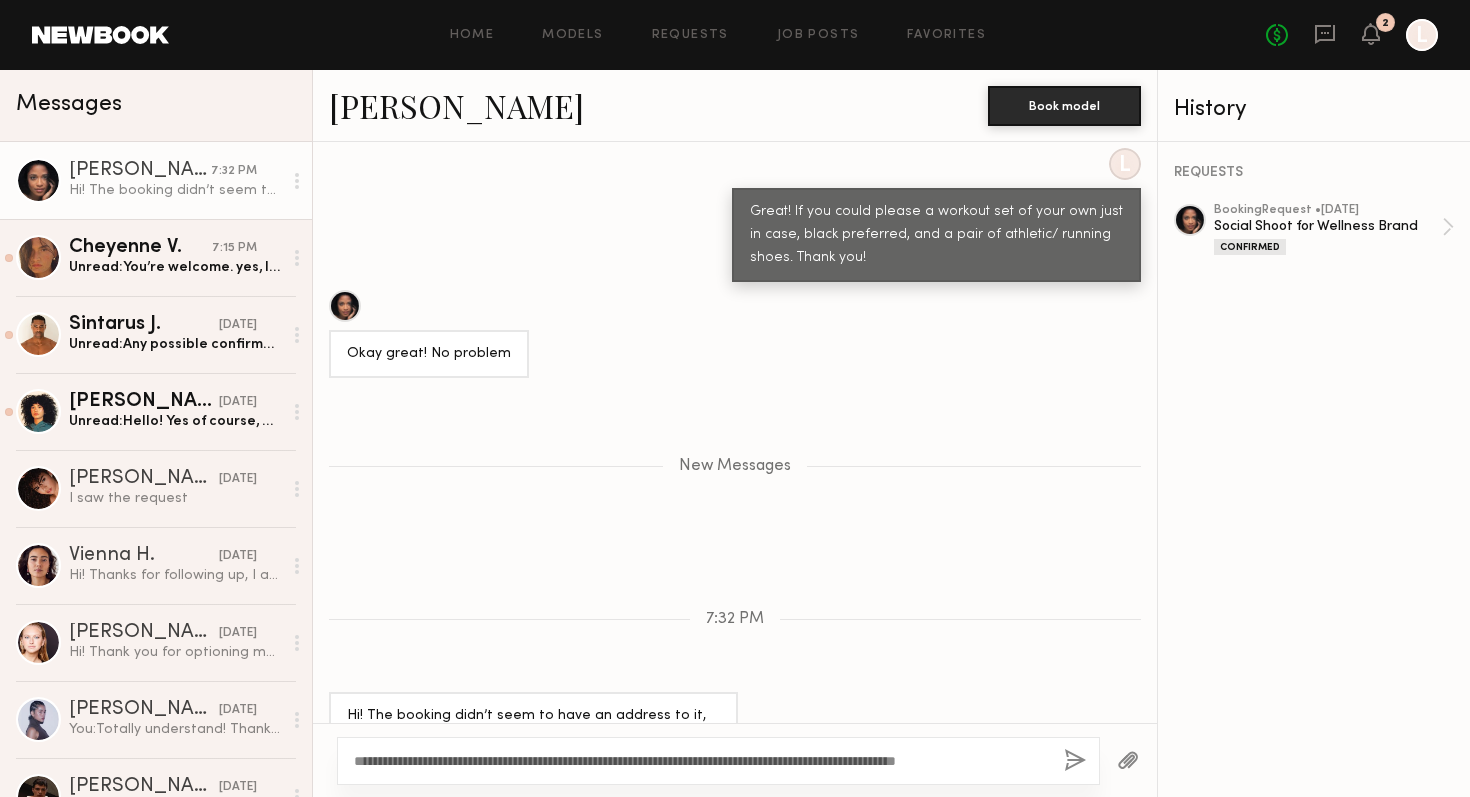 click 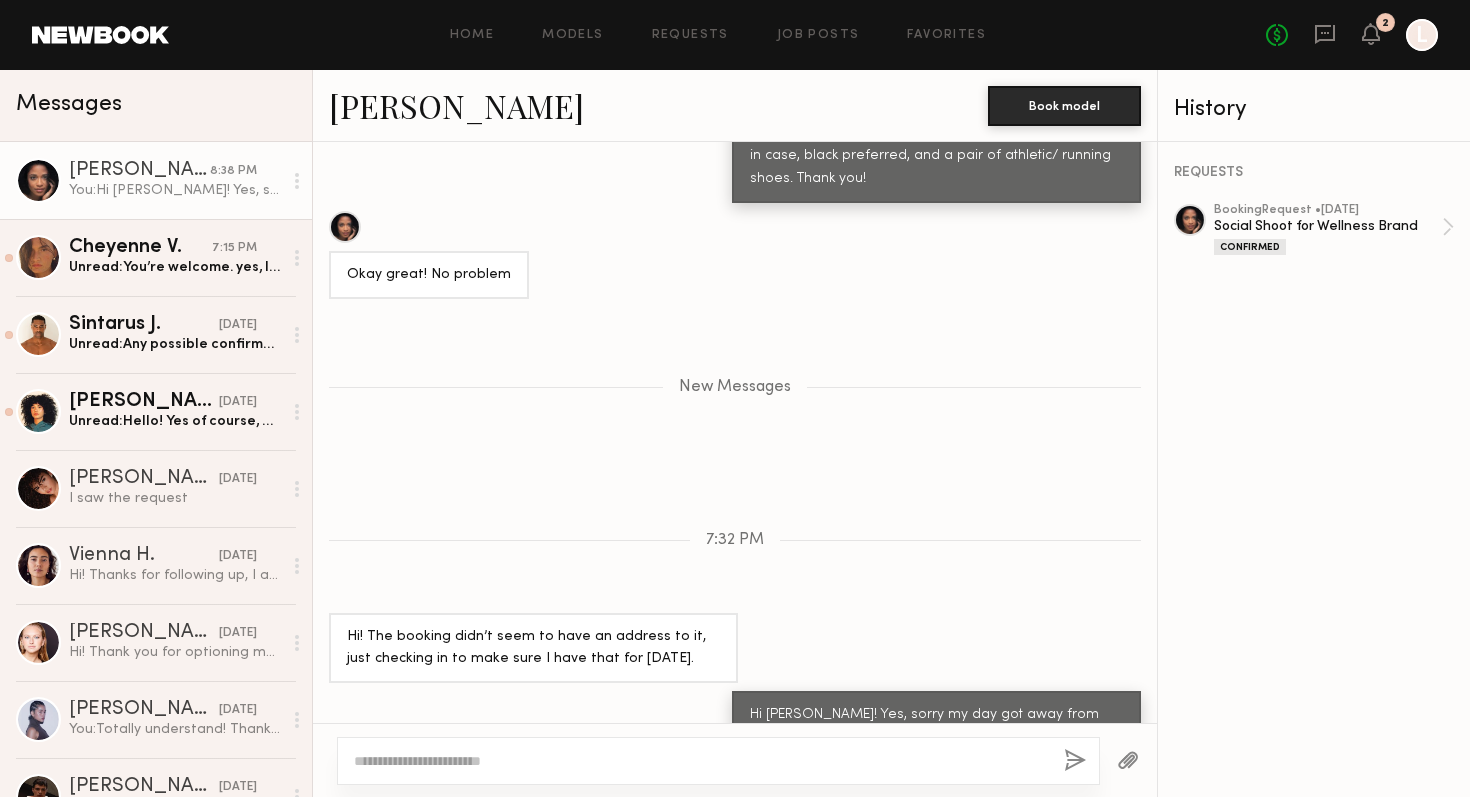 scroll, scrollTop: 1259, scrollLeft: 0, axis: vertical 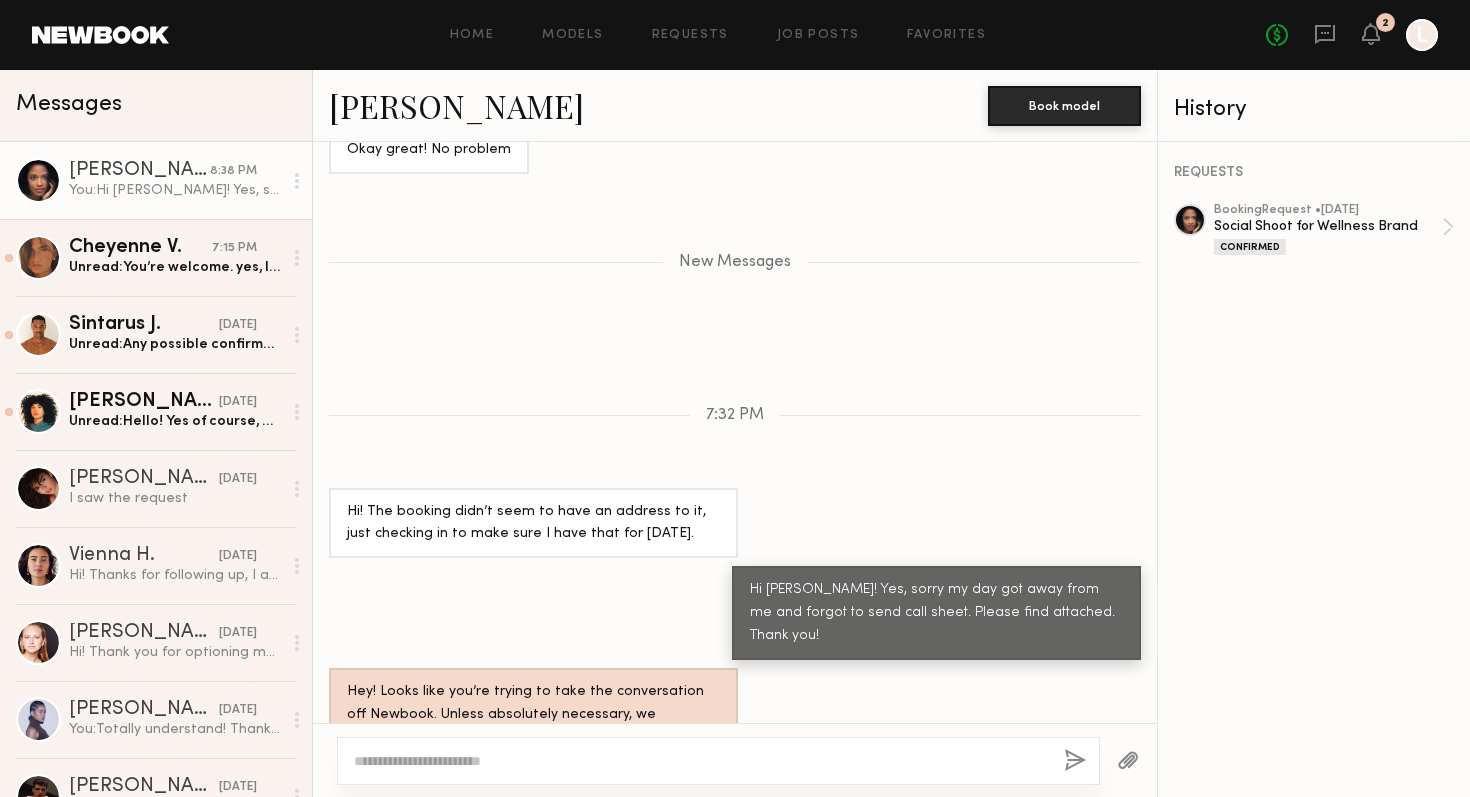 click 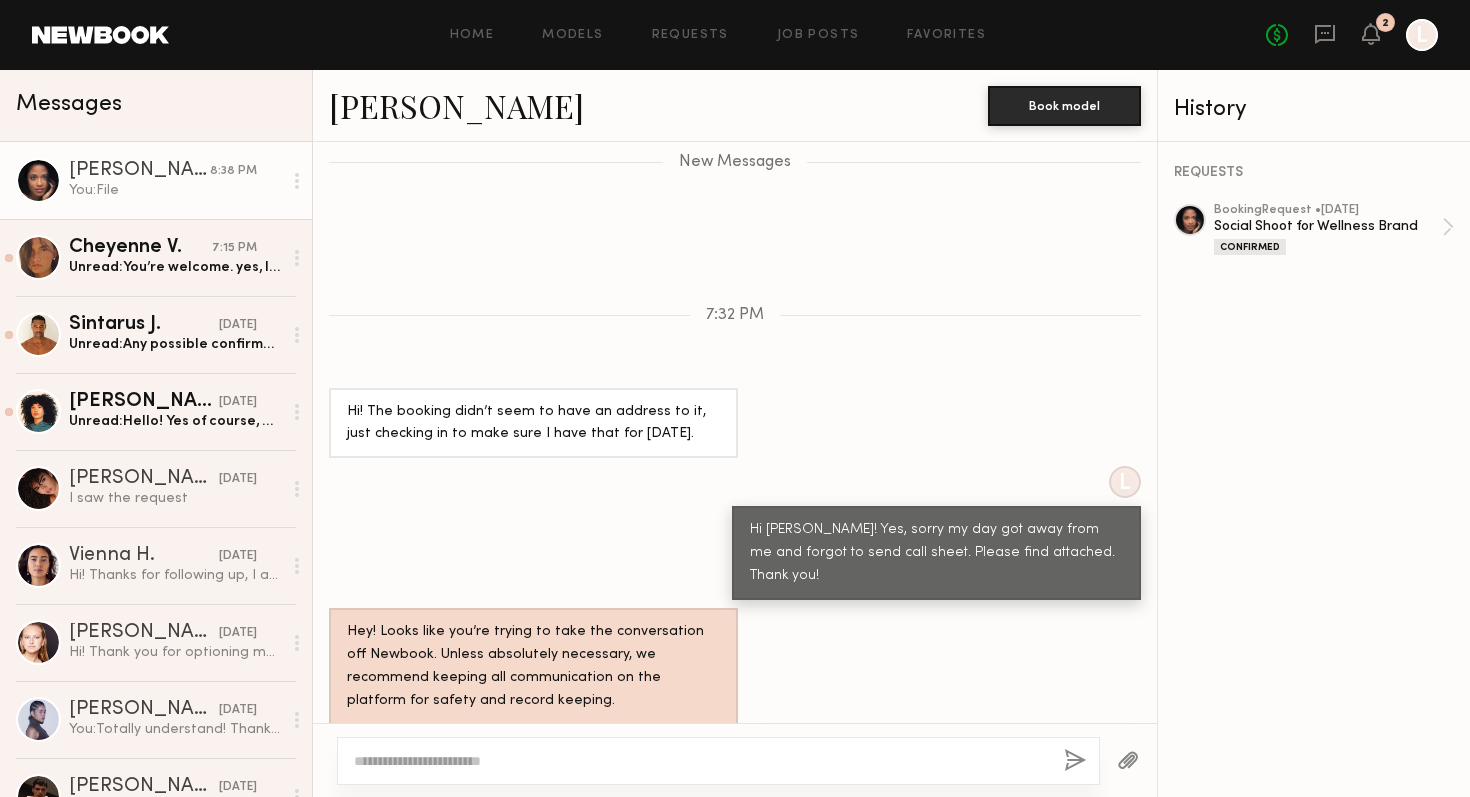 click 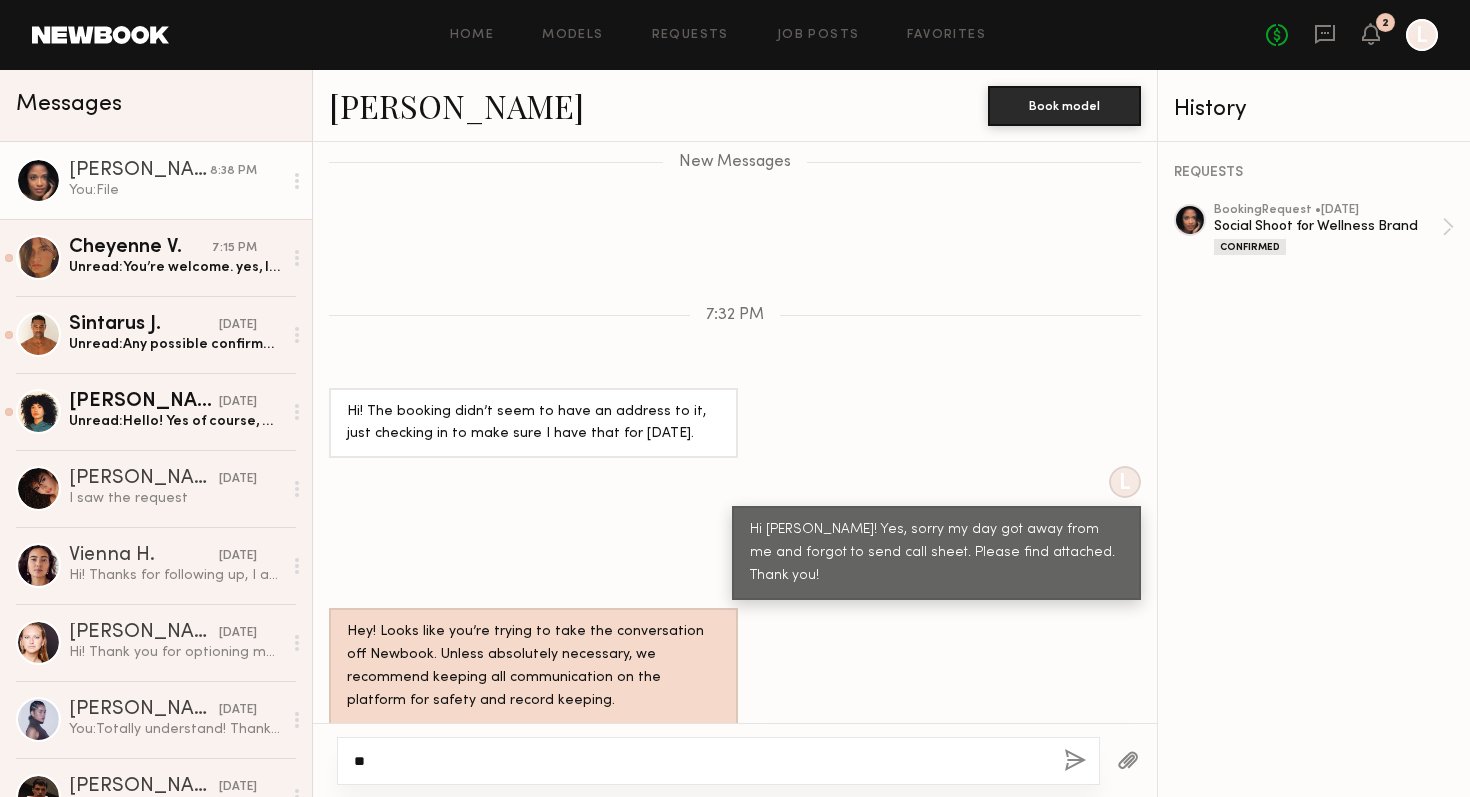 type on "*" 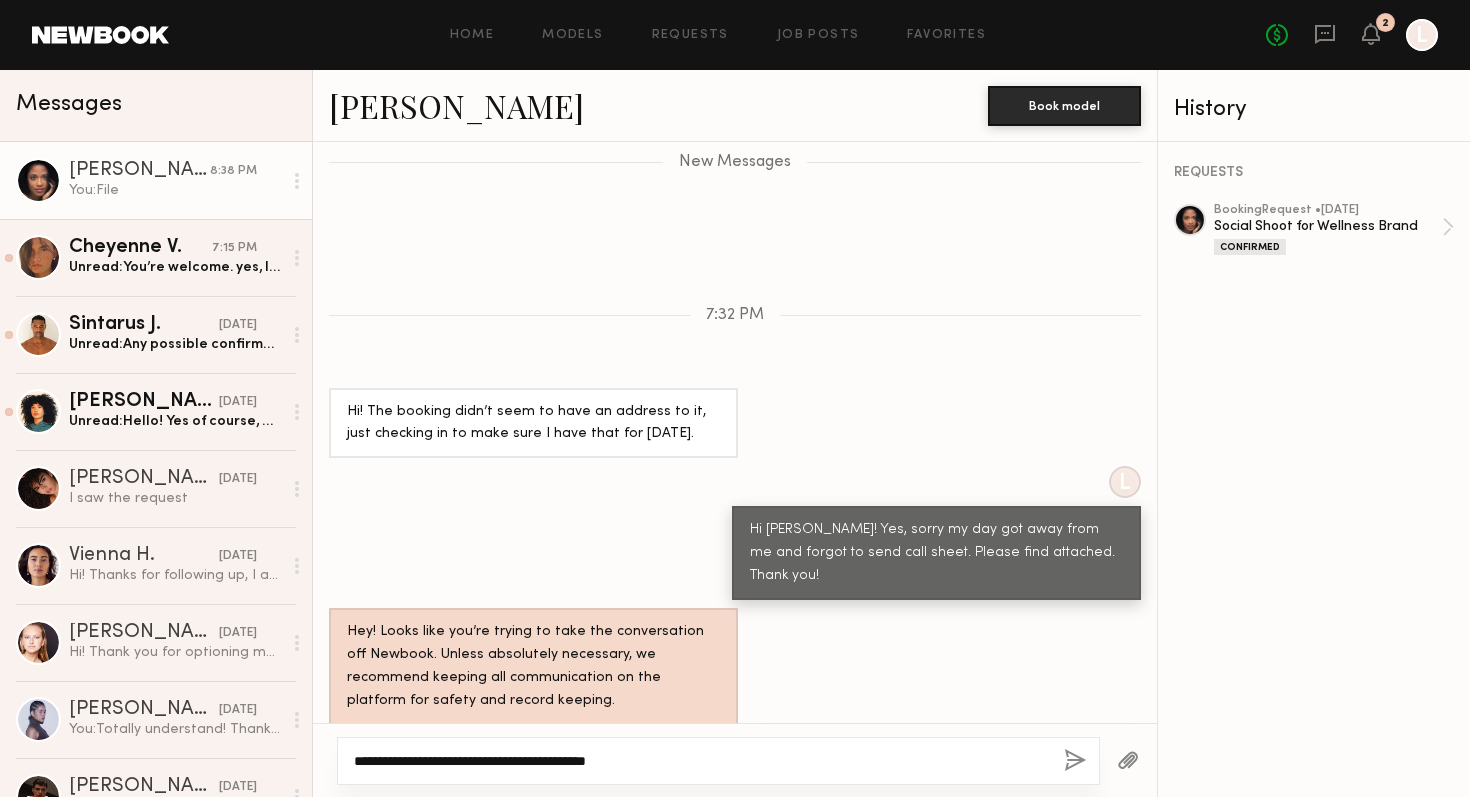 drag, startPoint x: 517, startPoint y: 762, endPoint x: 603, endPoint y: 787, distance: 89.560036 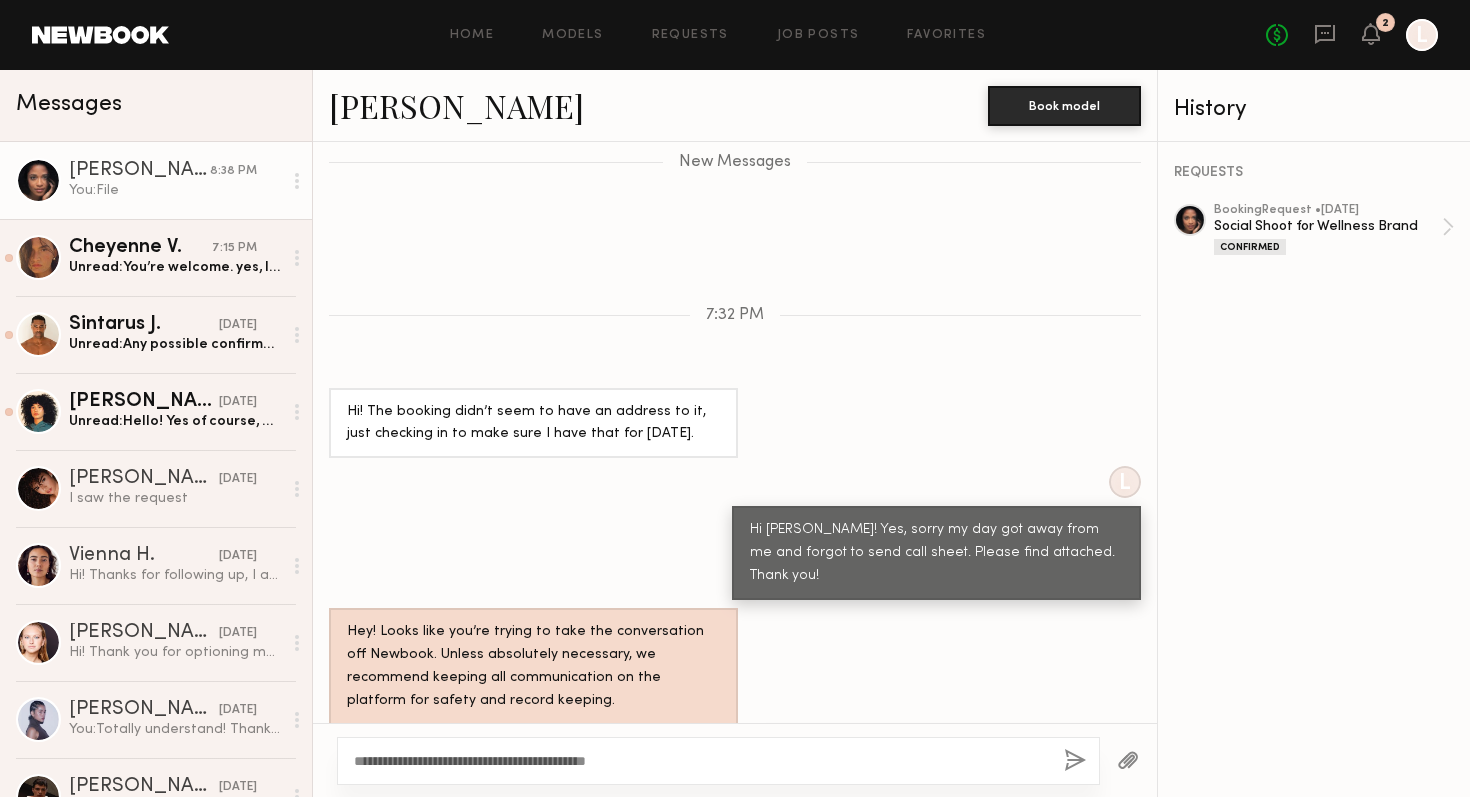 click on "**********" 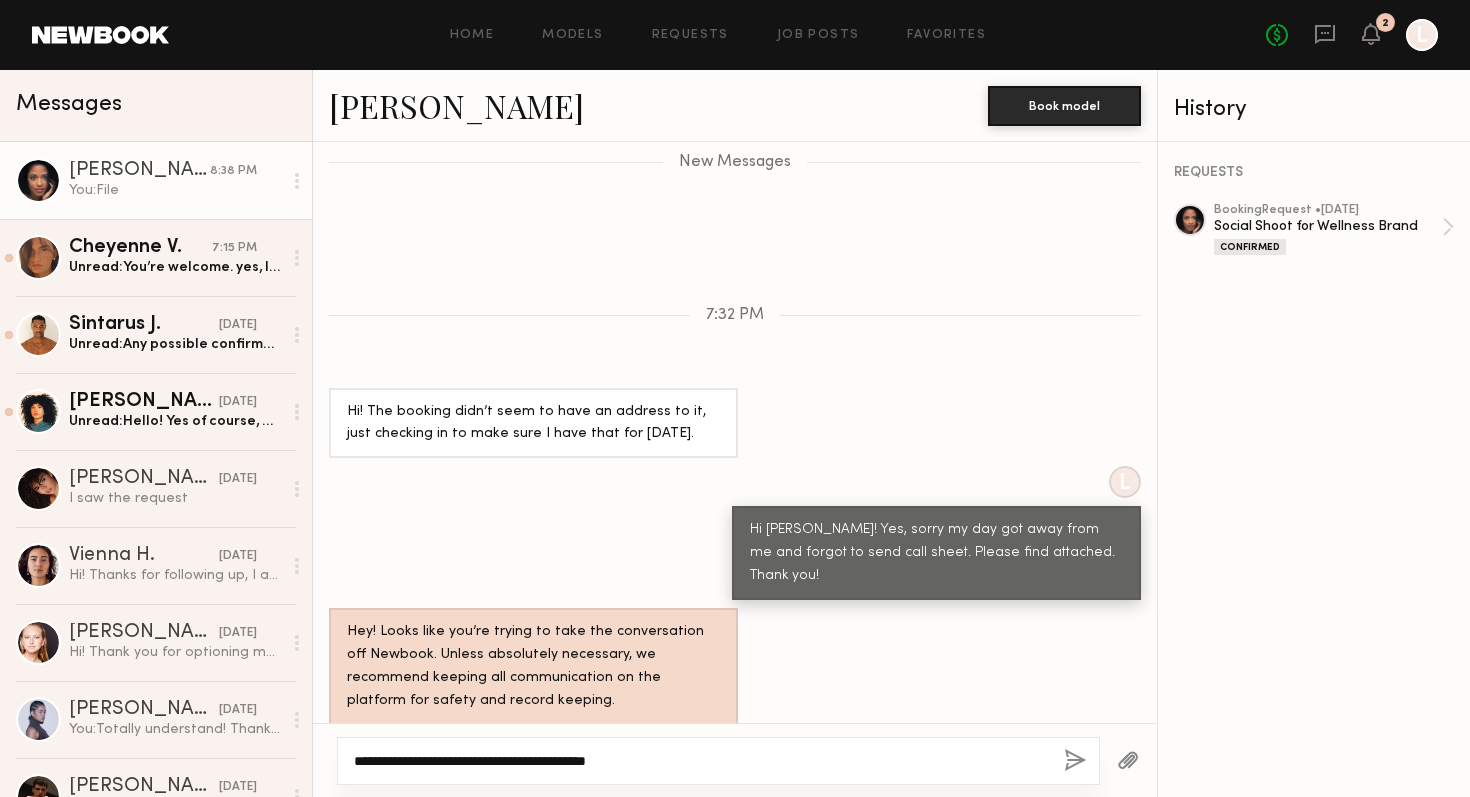 click on "**********" 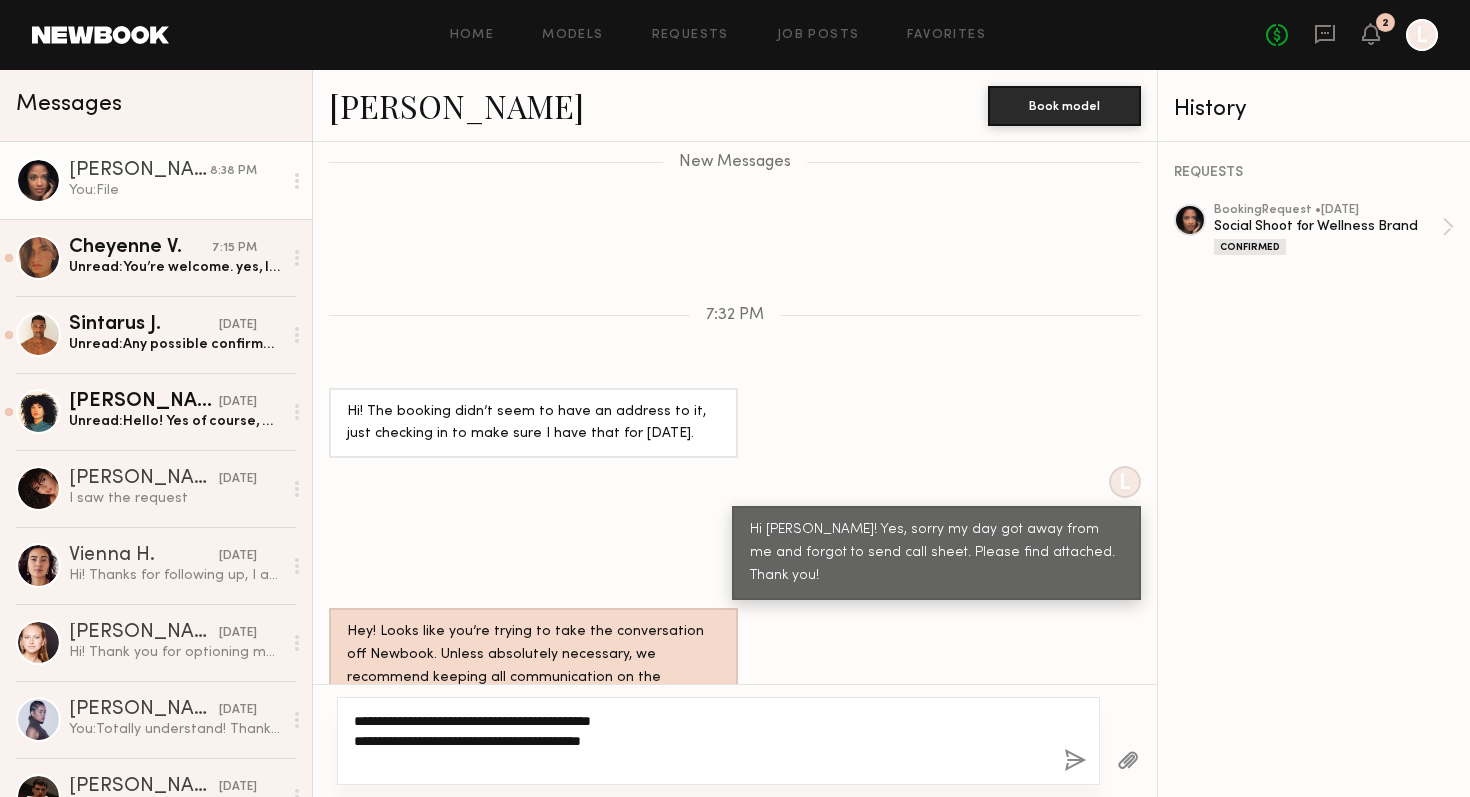 click on "**********" 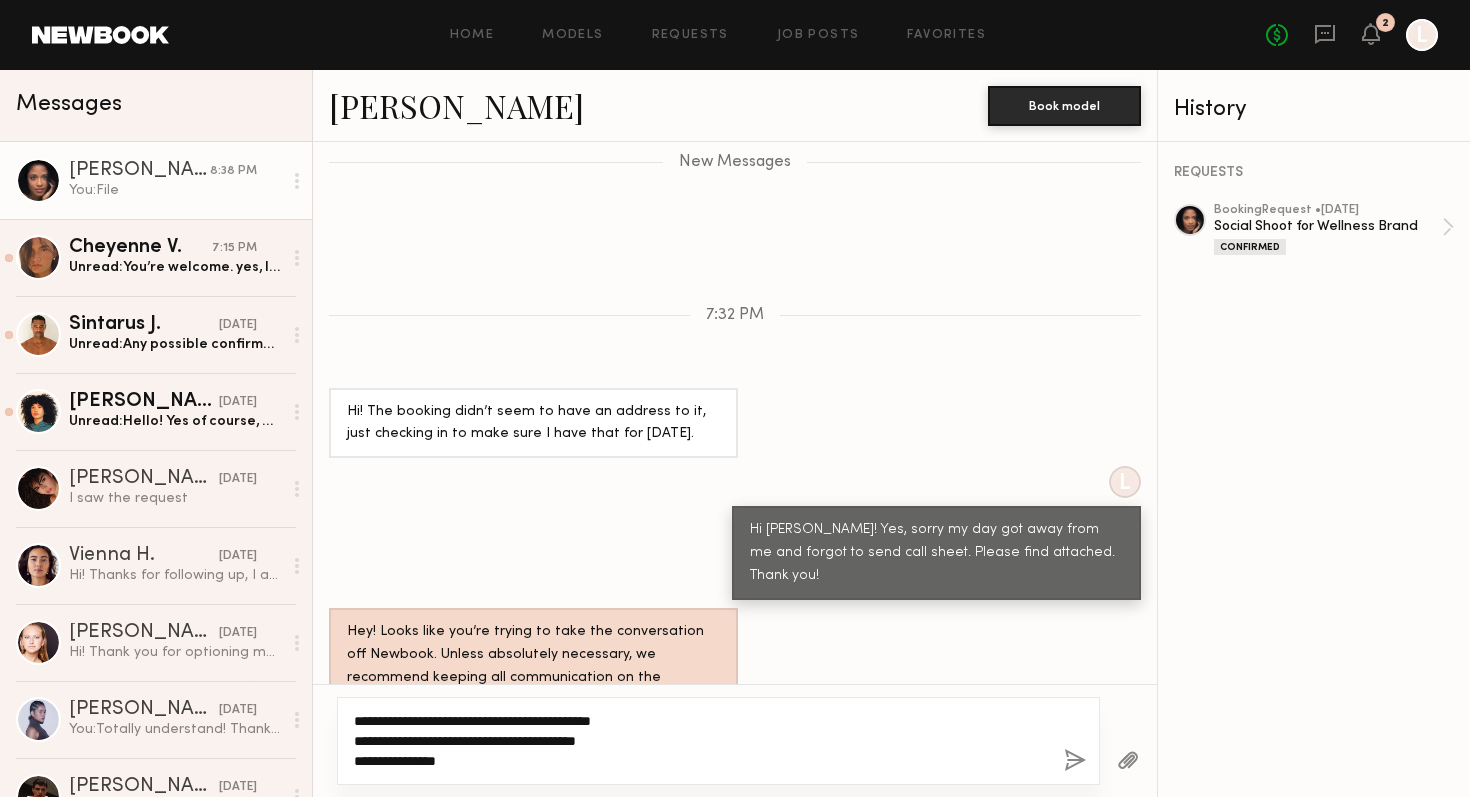 paste on "****" 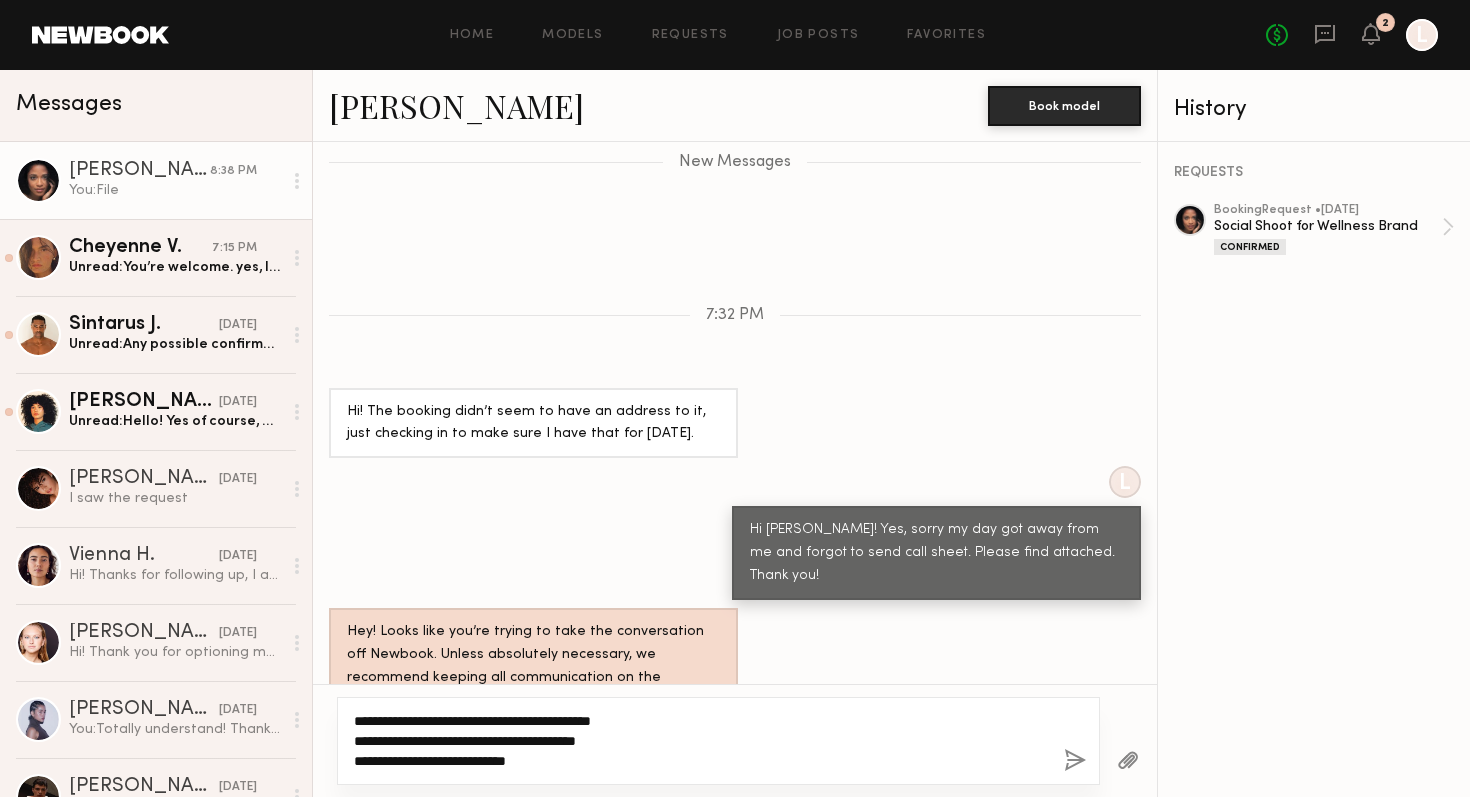 click on "**********" 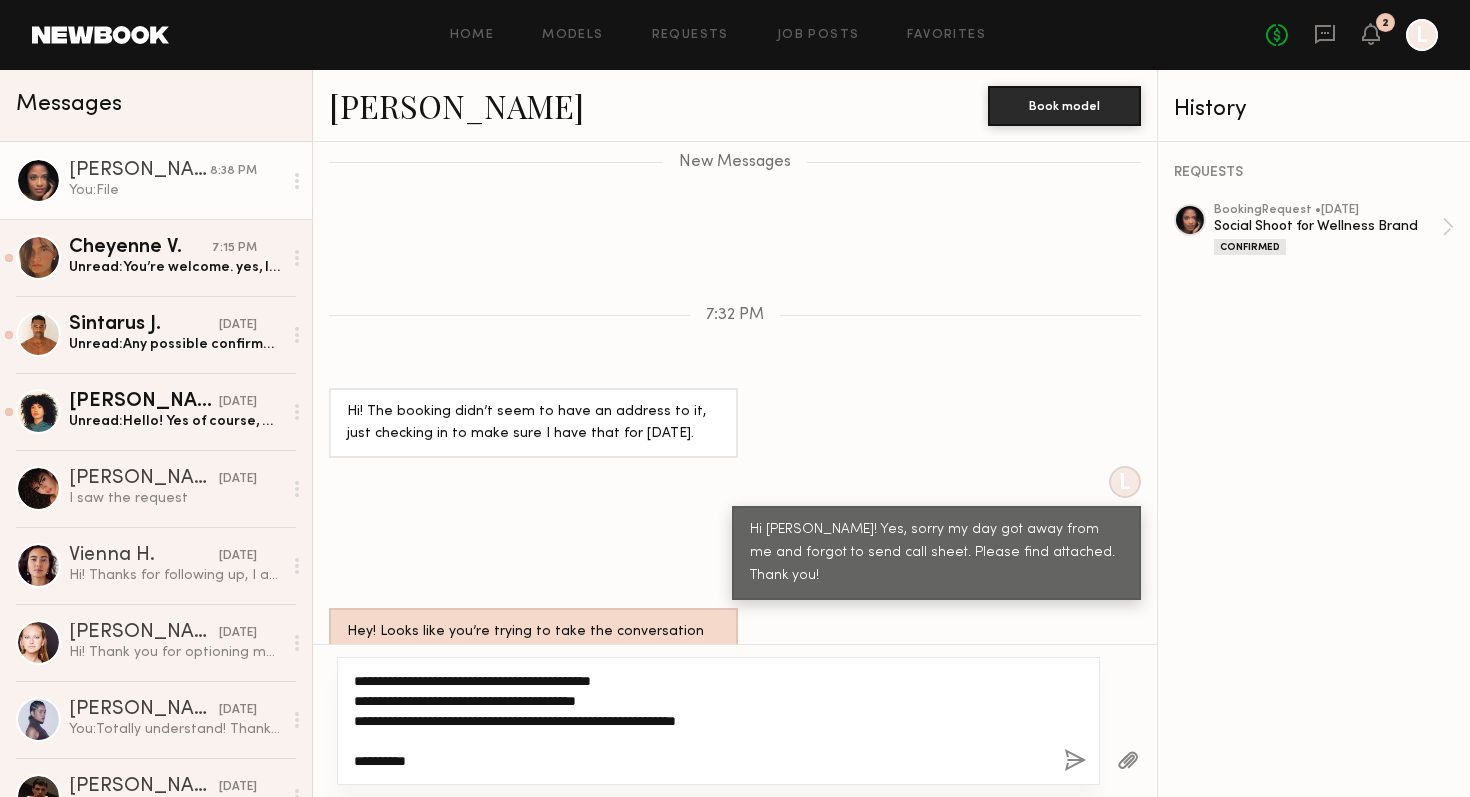 type on "**********" 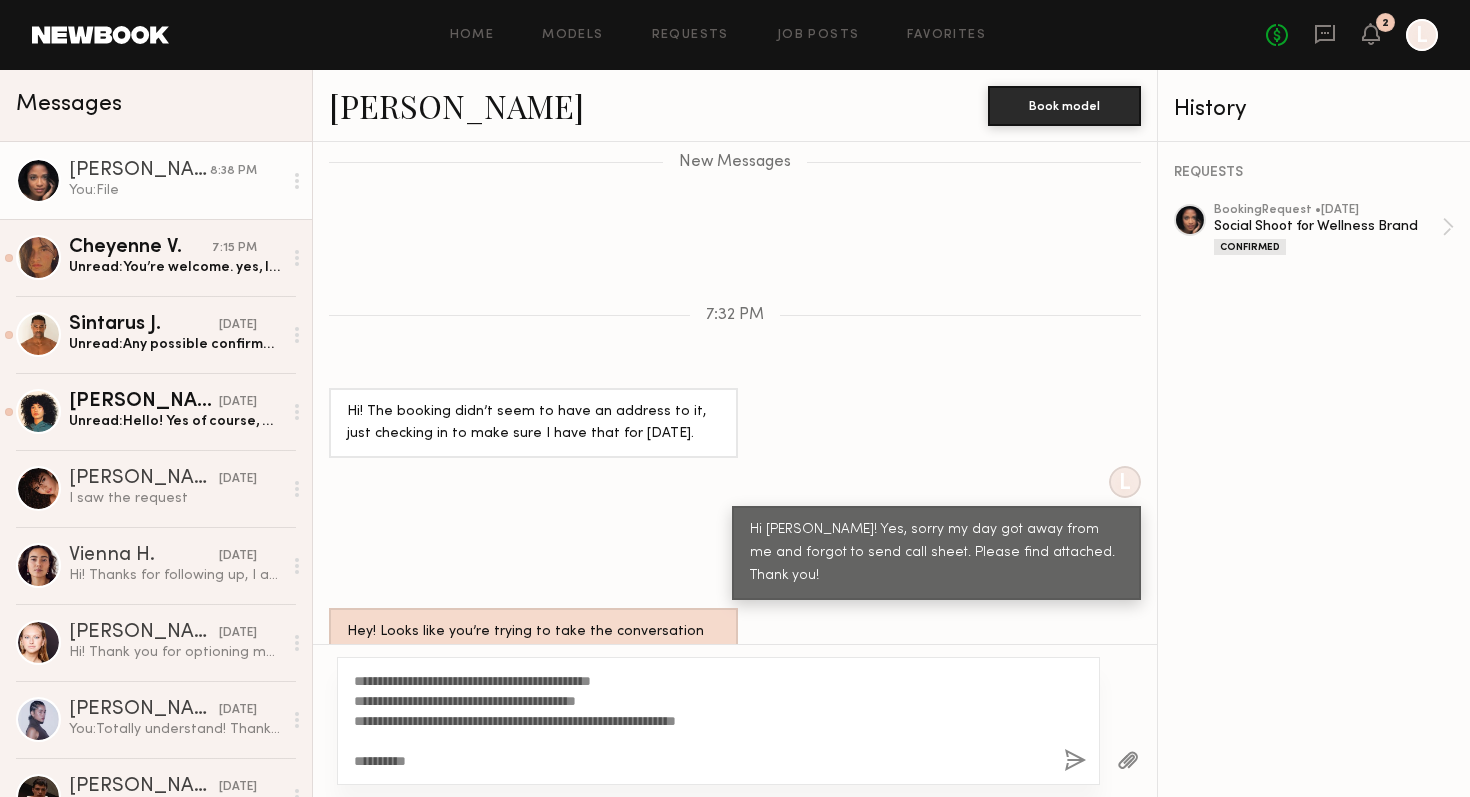 click on "**********" 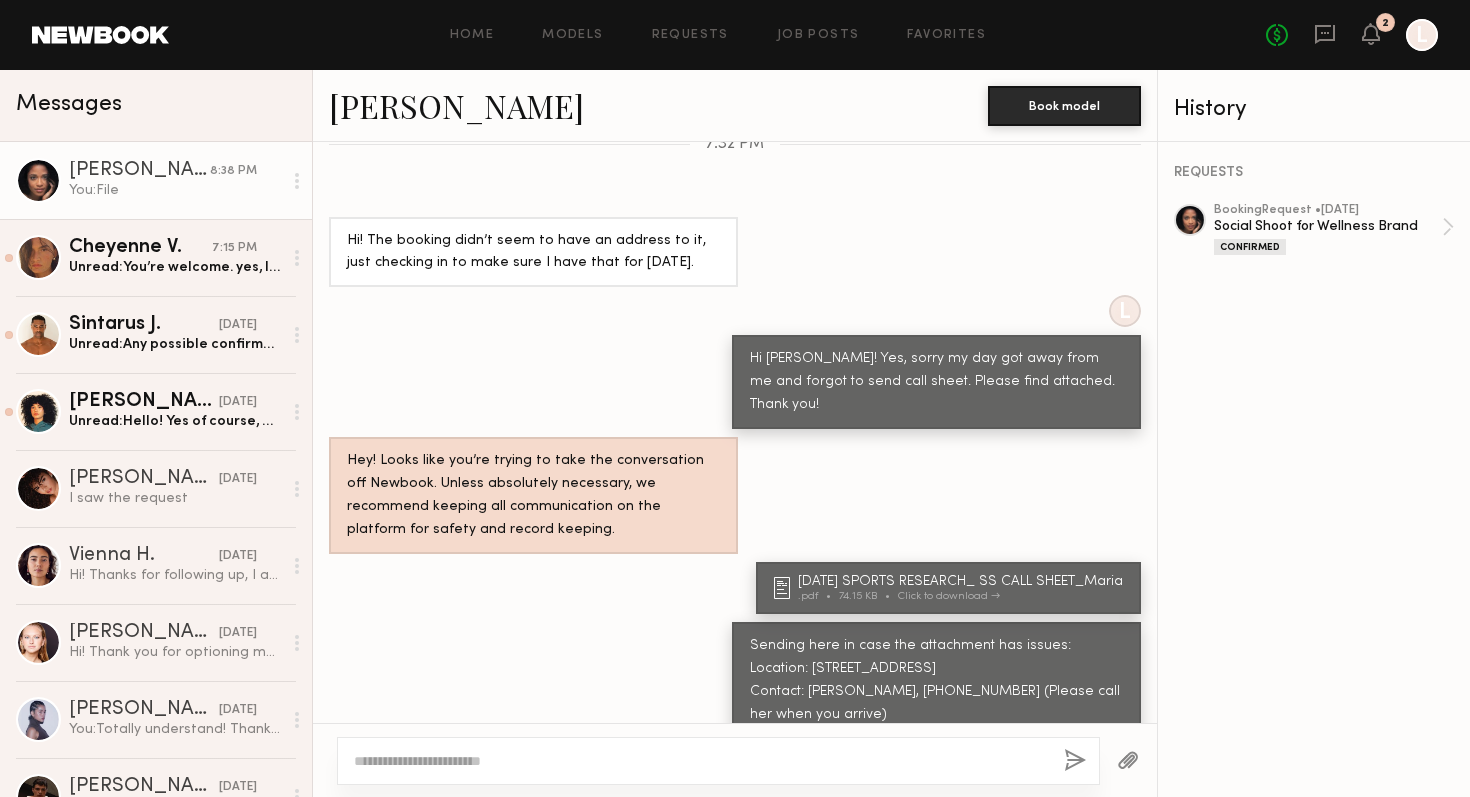 scroll, scrollTop: 1654, scrollLeft: 0, axis: vertical 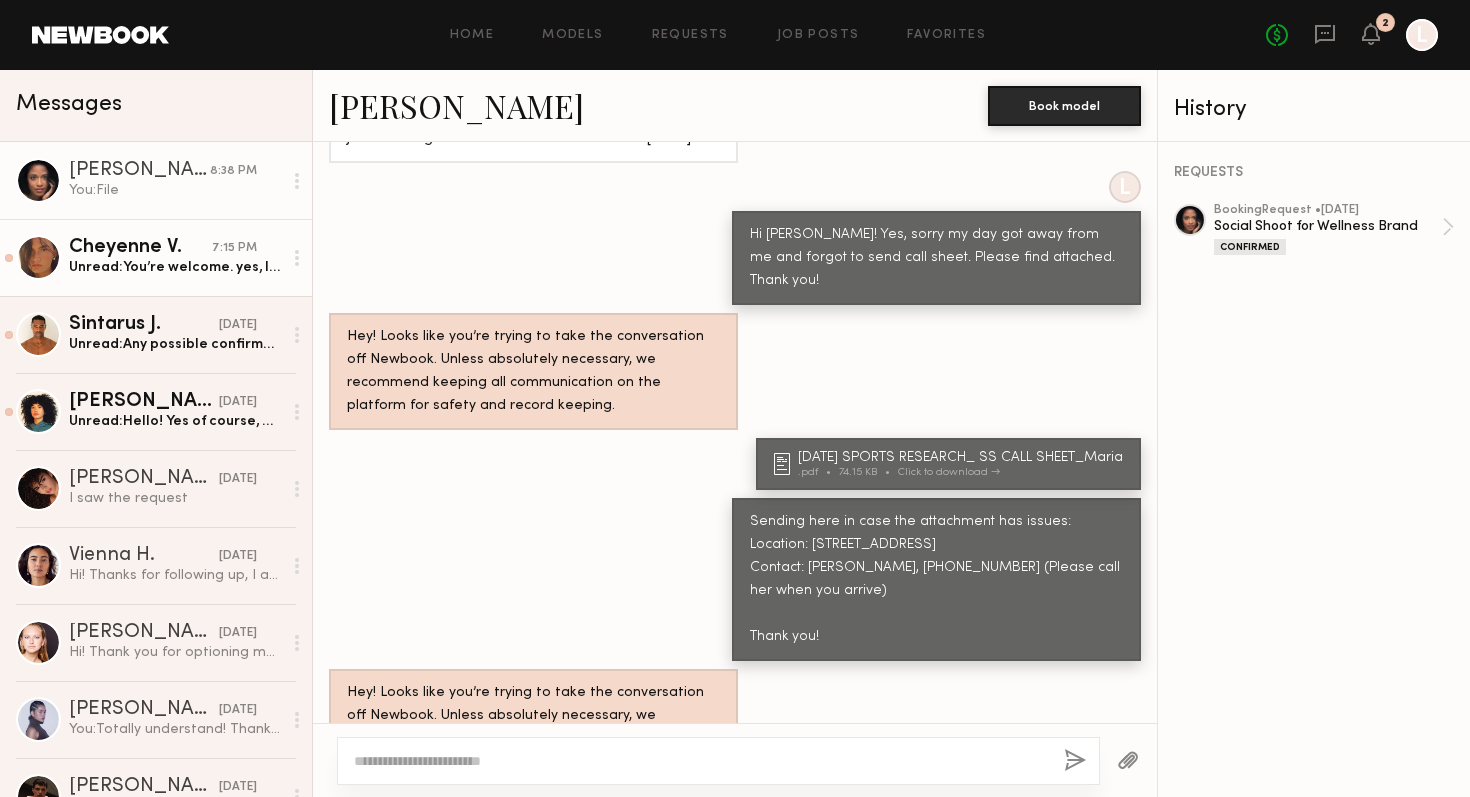 click on "Cheyenne V. 7:15 PM Unread:  You’re welcome.
yes, I am available" 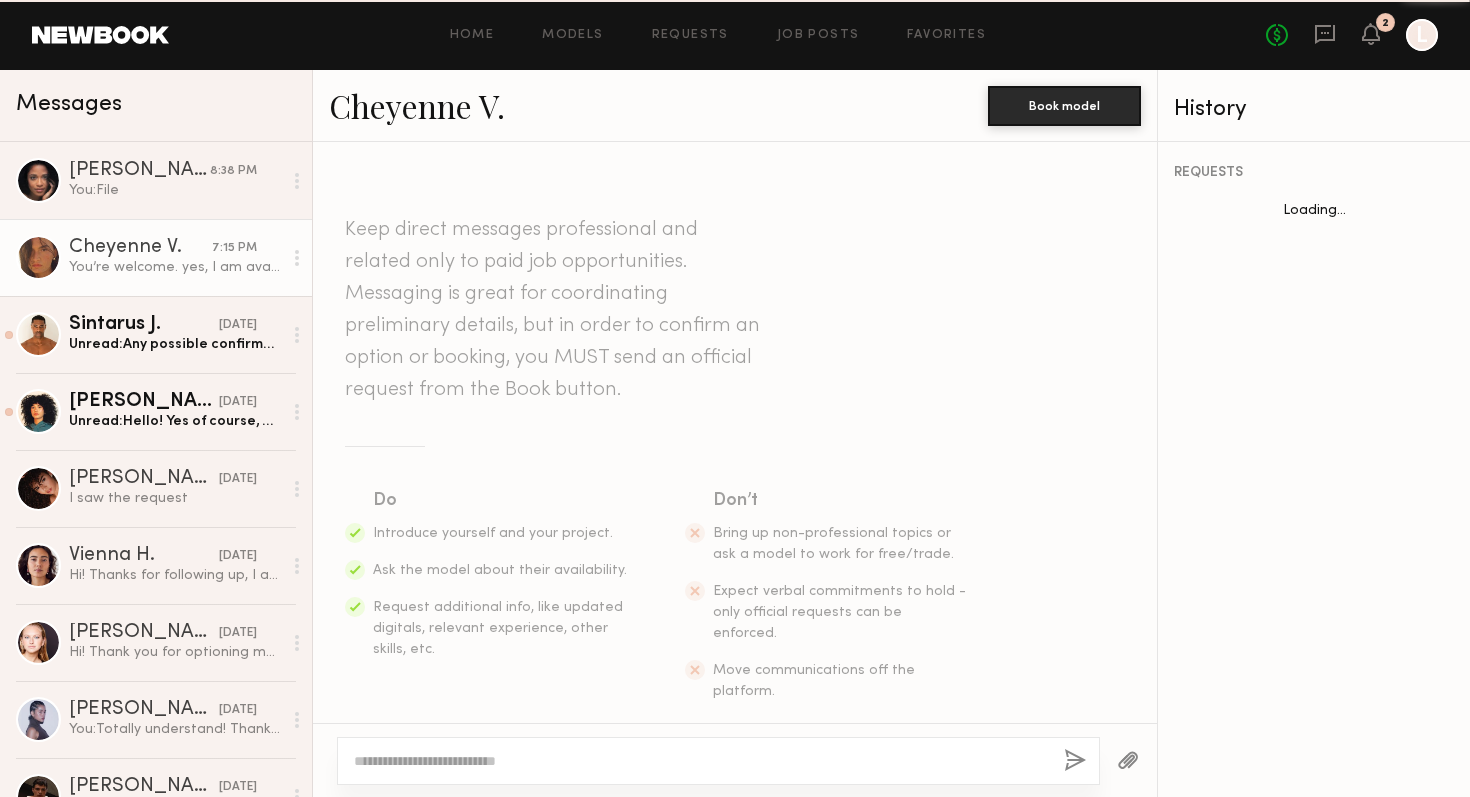 scroll, scrollTop: 738, scrollLeft: 0, axis: vertical 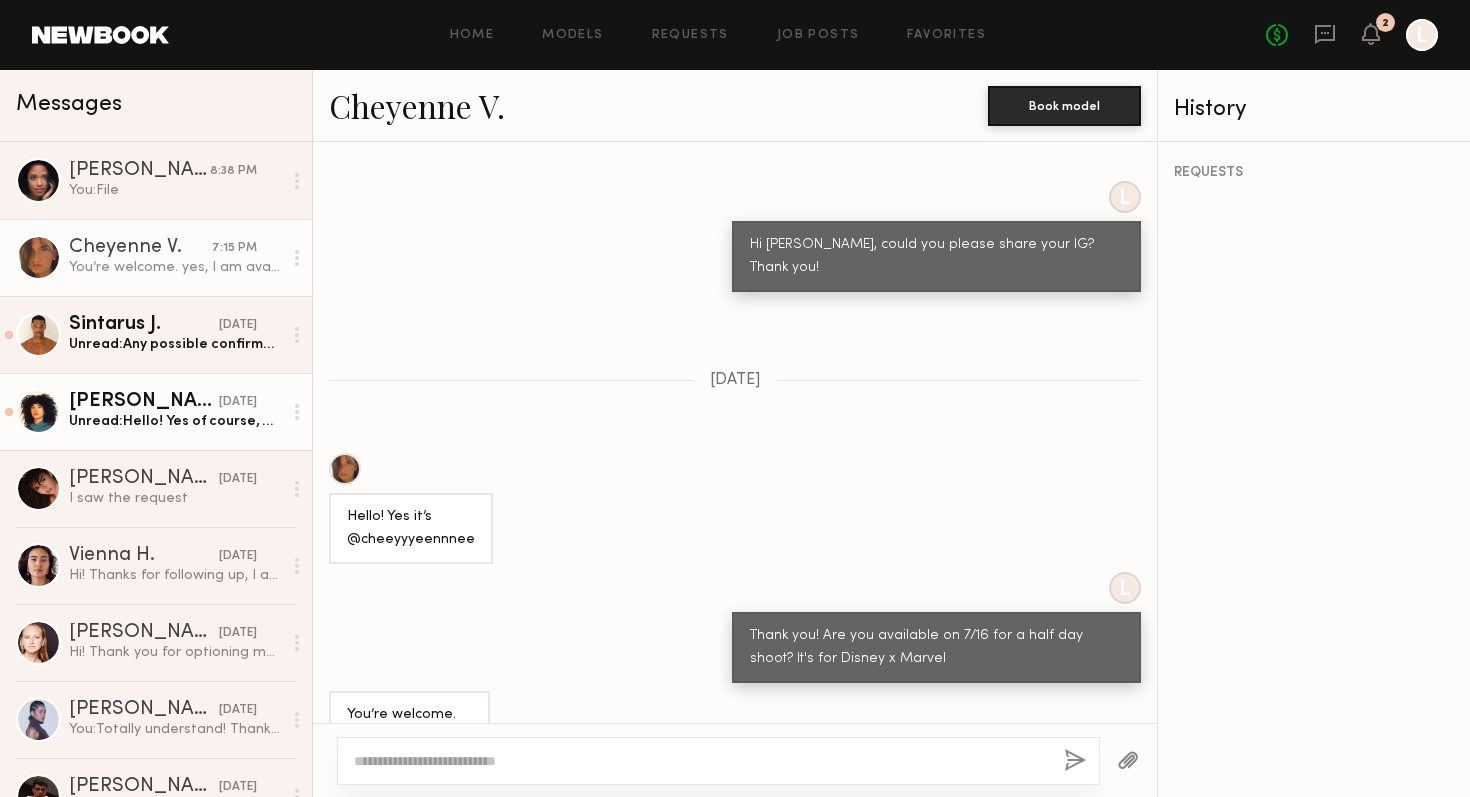 click on "Lua J. yesterday Unread:  Hello! Yes of course, @lluuaaj
Yes I’m still available for the 16th" 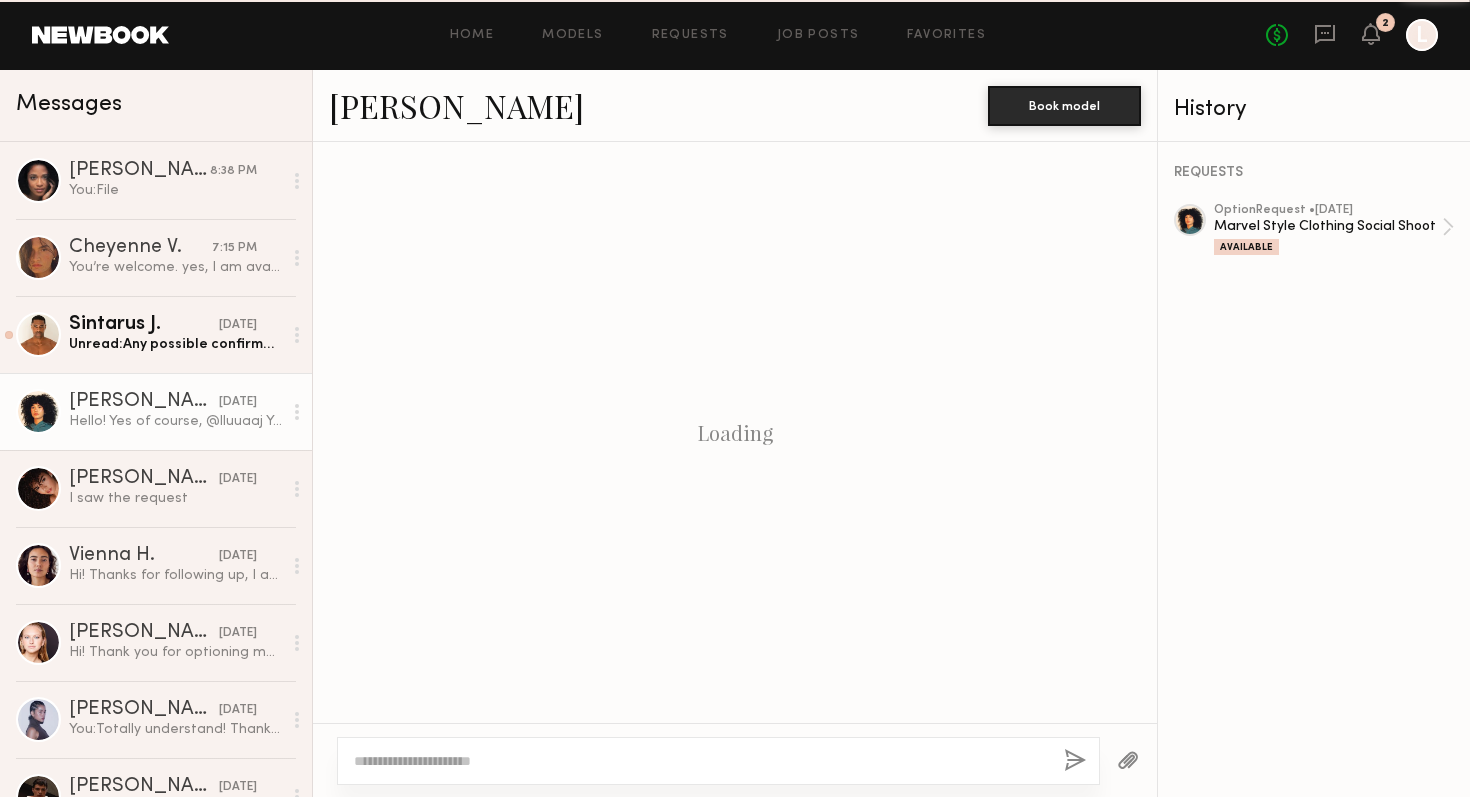 scroll, scrollTop: 602, scrollLeft: 0, axis: vertical 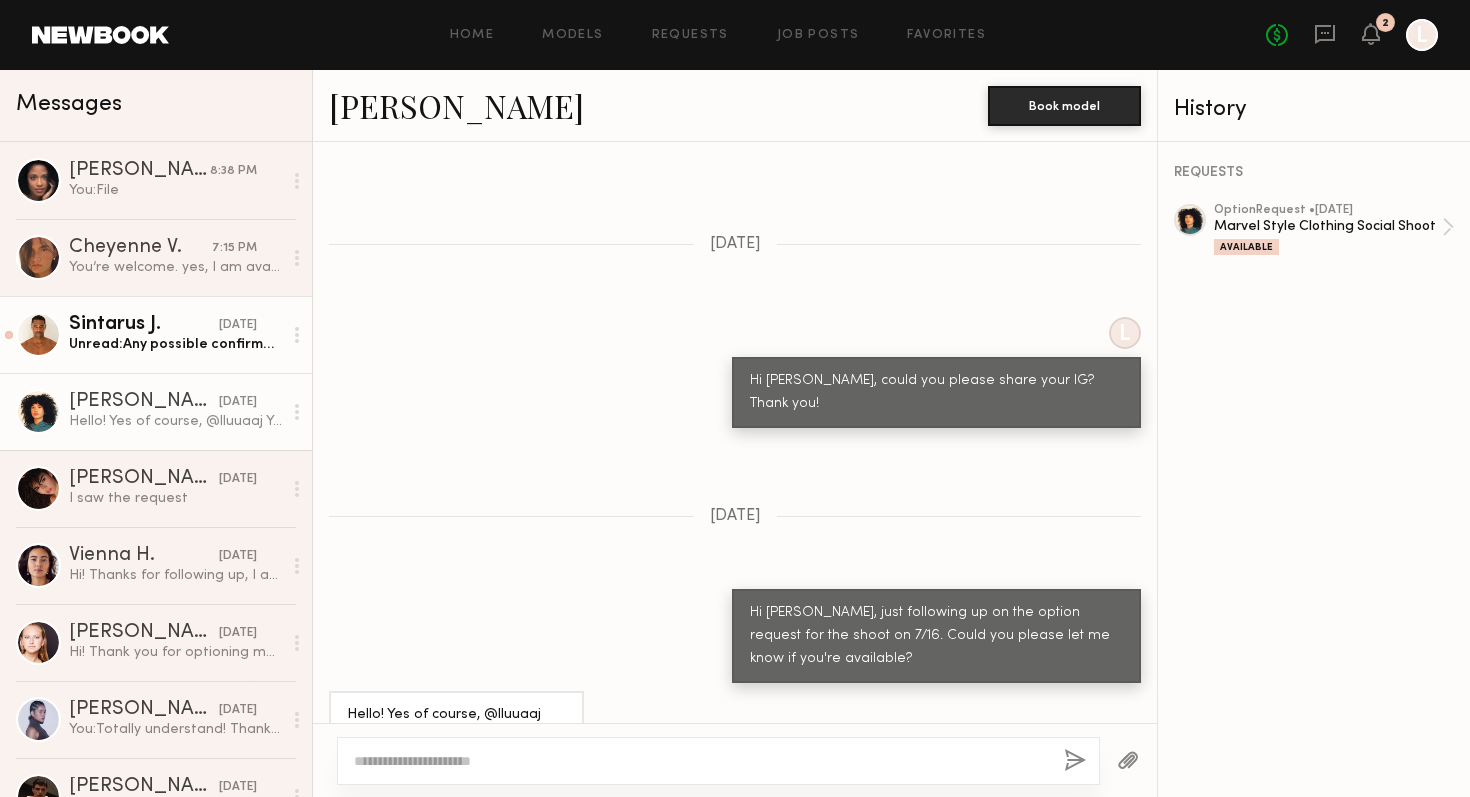 click on "Unread:  Any possible confirmation on the reshoot?" 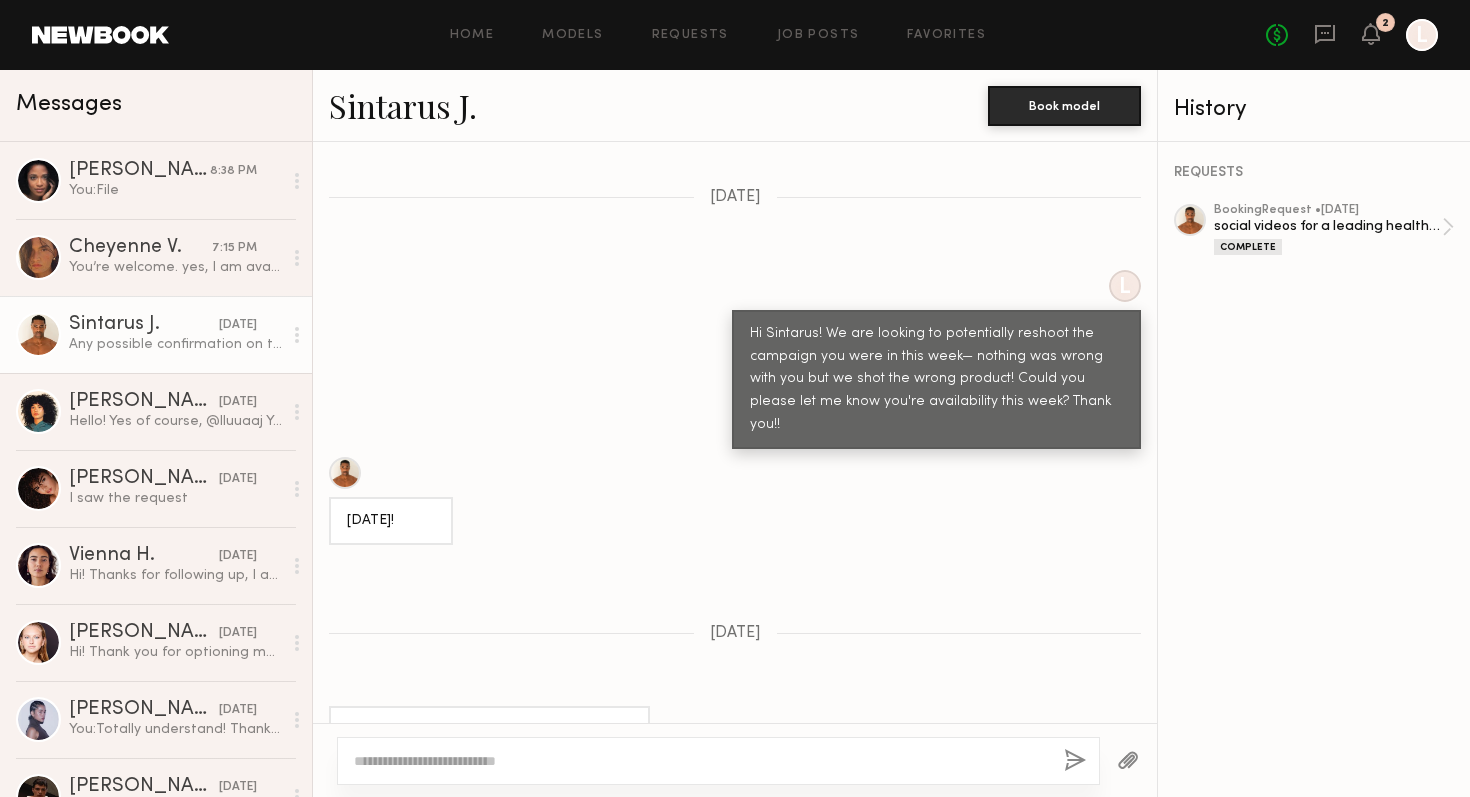 scroll, scrollTop: 975, scrollLeft: 0, axis: vertical 